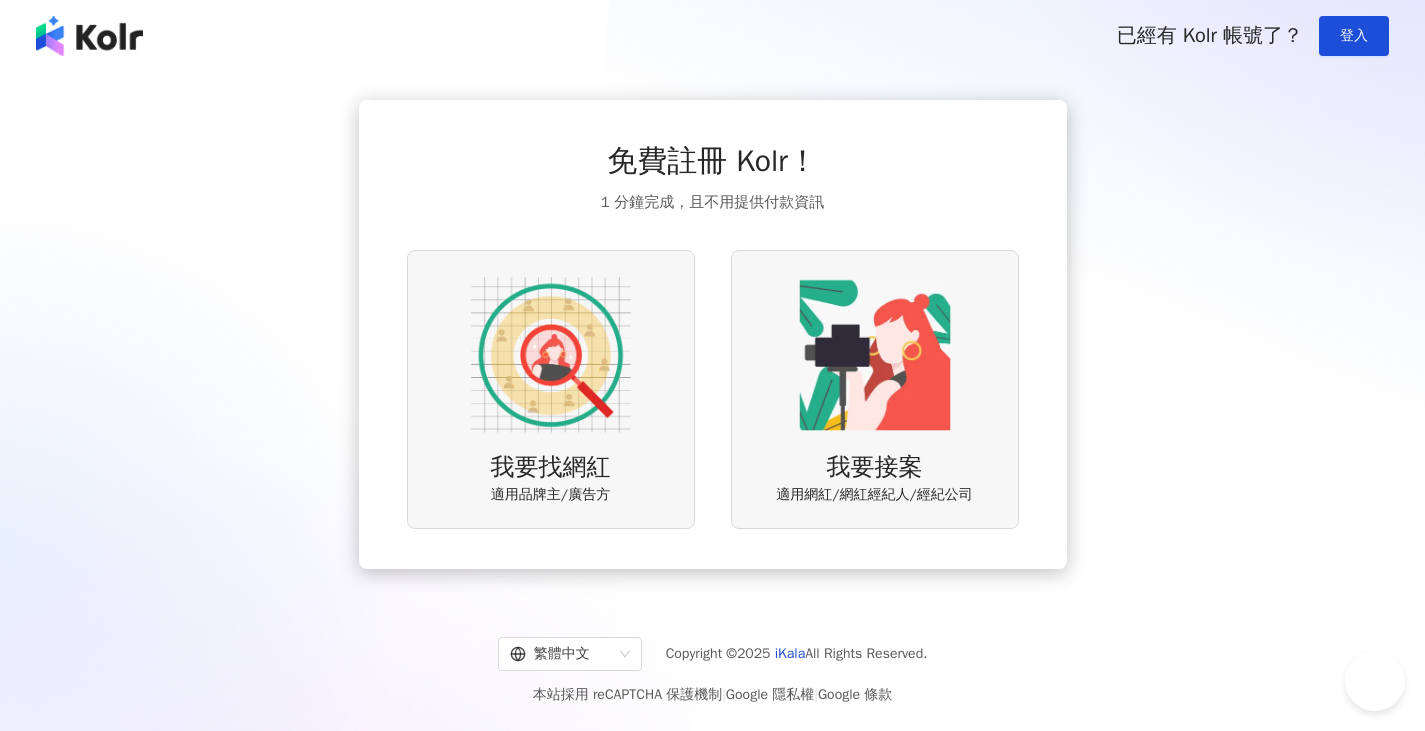 scroll, scrollTop: 0, scrollLeft: 0, axis: both 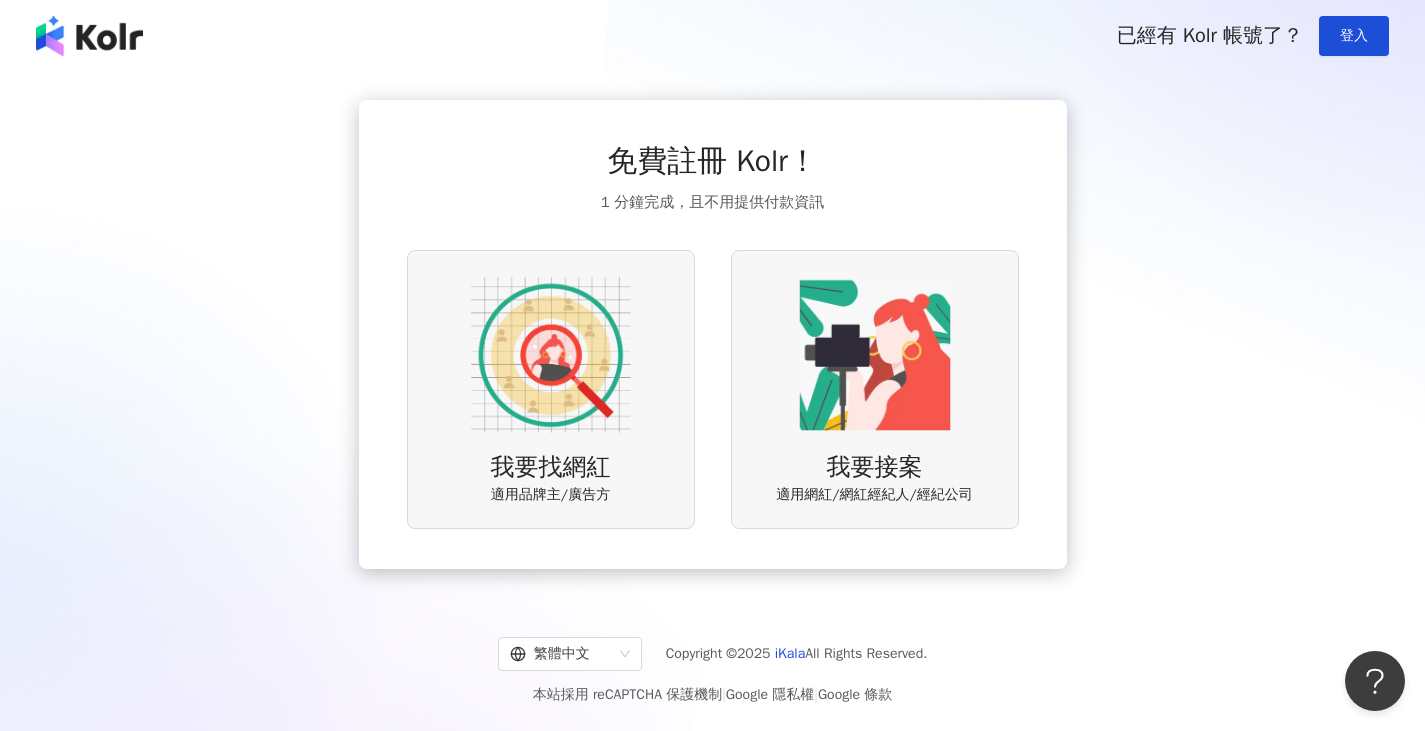 click at bounding box center (551, 355) 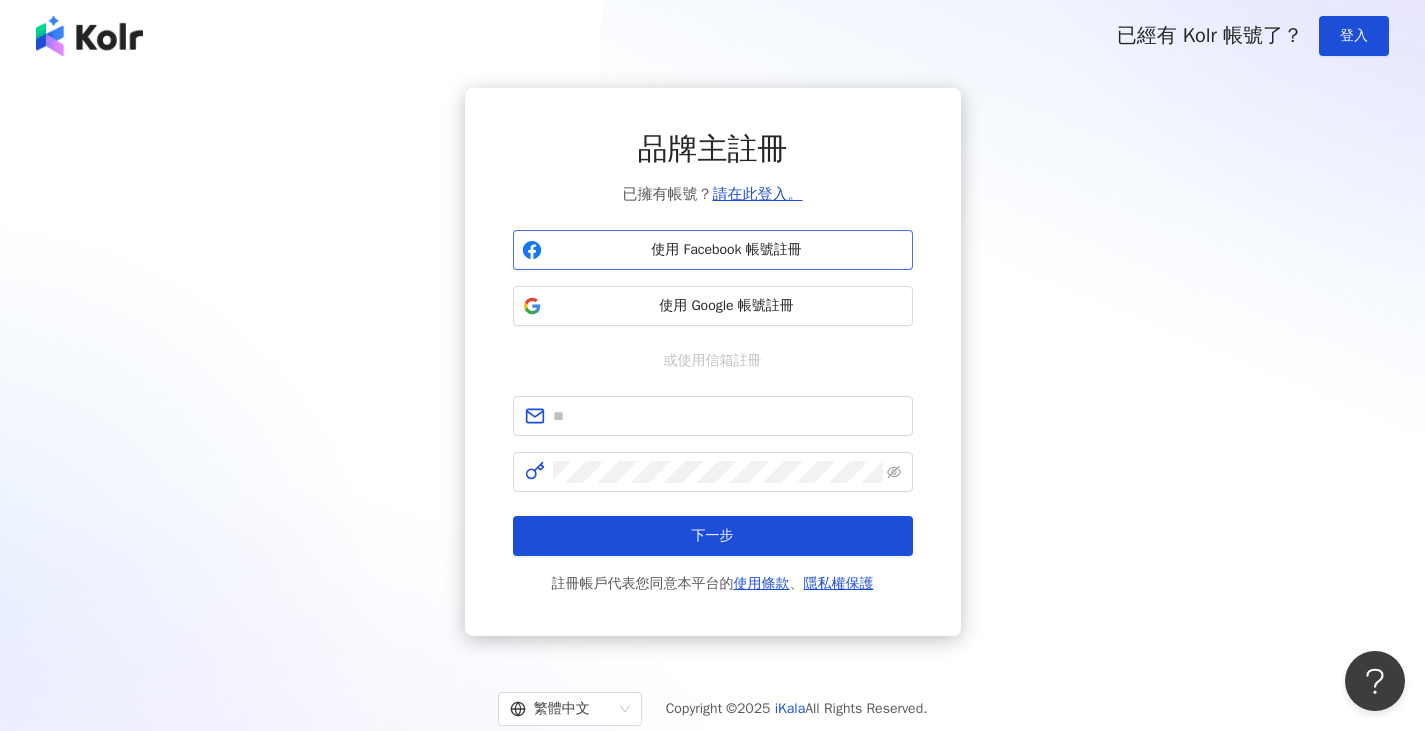 click on "使用 Facebook 帳號註冊" at bounding box center [727, 250] 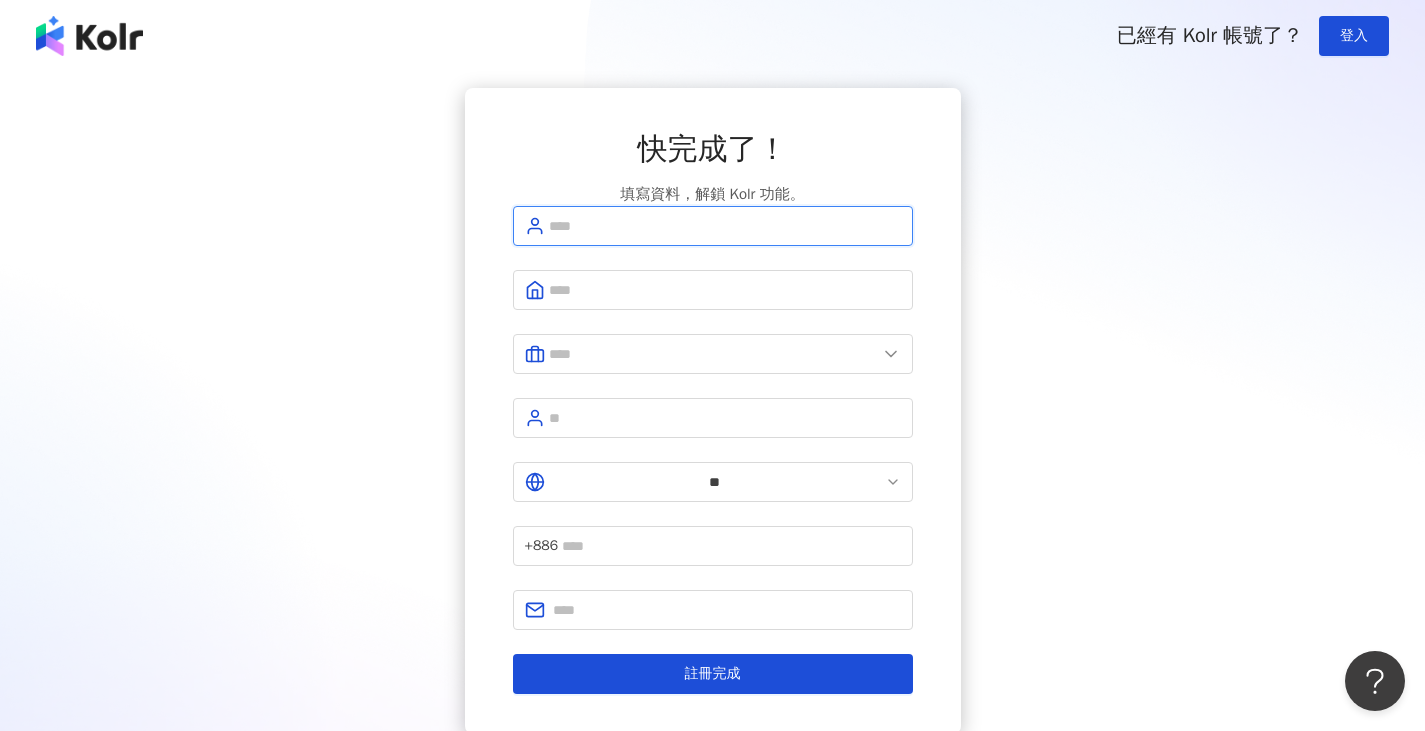 click at bounding box center [725, 226] 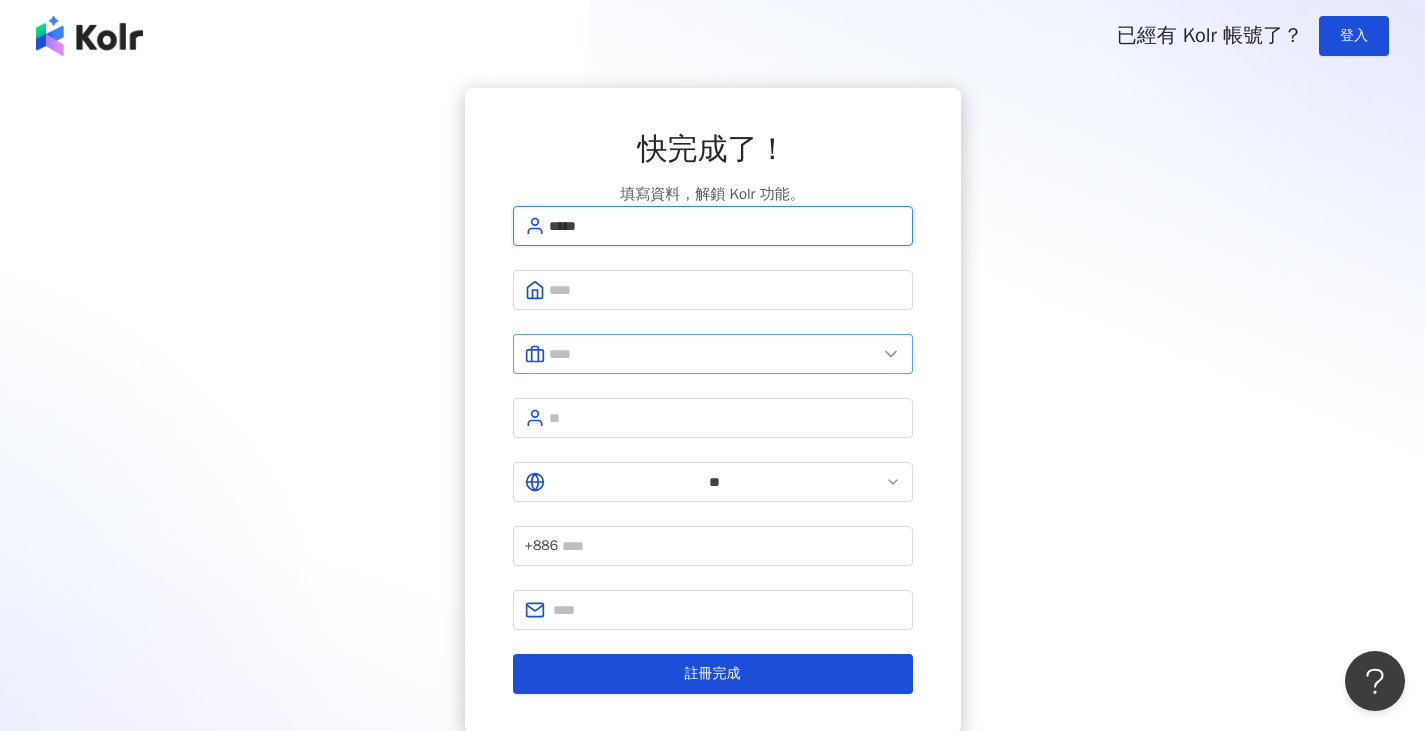 type on "*****" 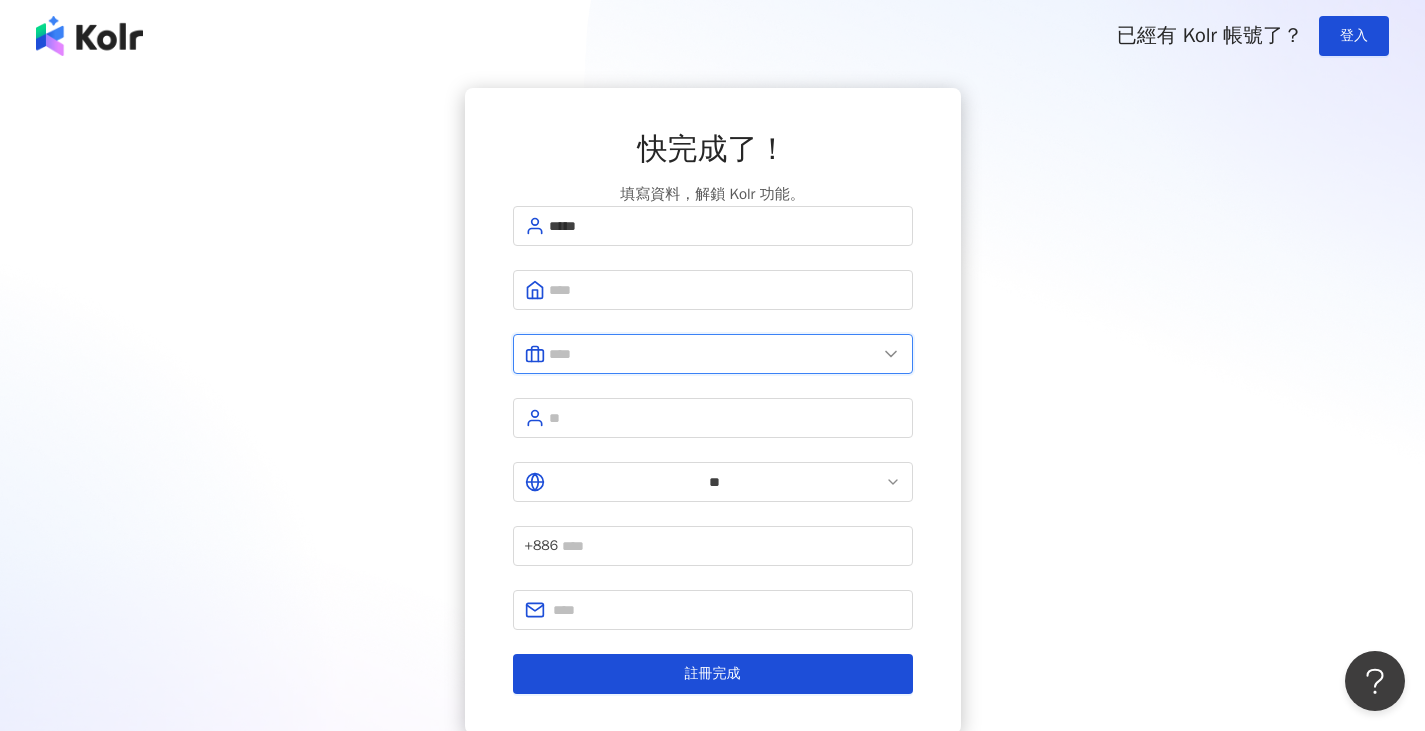 click at bounding box center [713, 354] 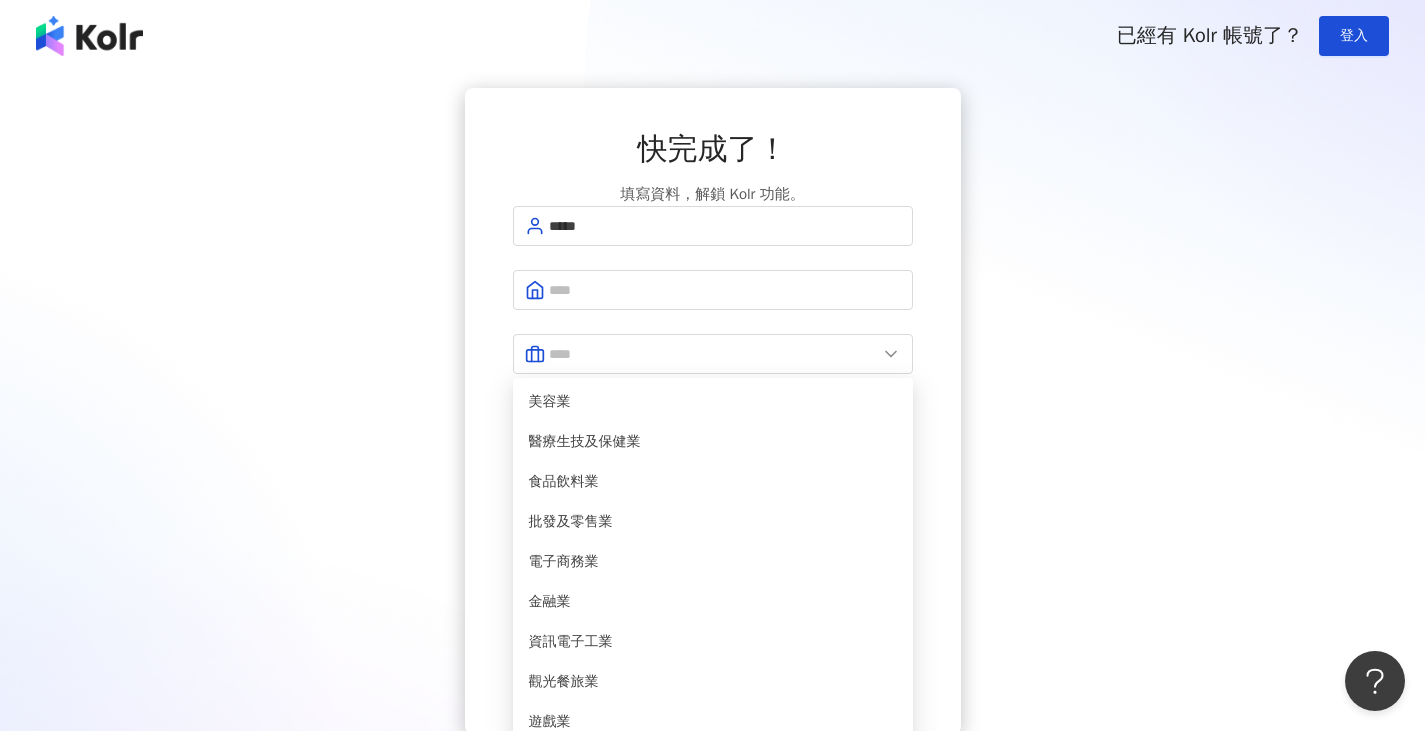 click on "快完成了！ 填寫資料，解鎖 Kolr 功能。 ***** 美容業 醫療生技及保健業 食品飲料業 批發及零售業 電子商務業 金融業 資訊電子工業 觀光餐旅業 遊戲業 通訊業 娛樂媒體業 教育業 政府及社服業 廣告行銷業 營造及不動產業 其他 資訊軟體業 其他製造業 ** +[PHONE] 註冊完成" at bounding box center [712, 411] 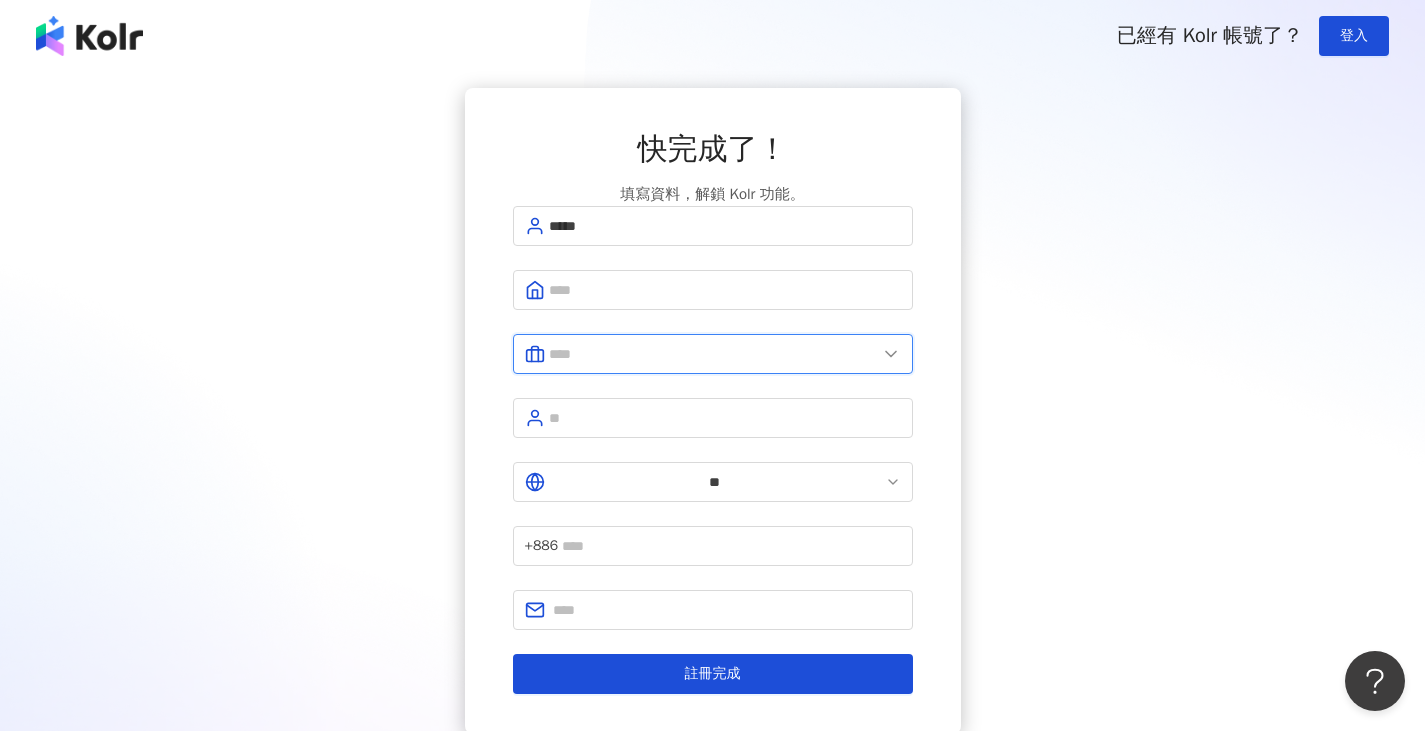 click at bounding box center (713, 354) 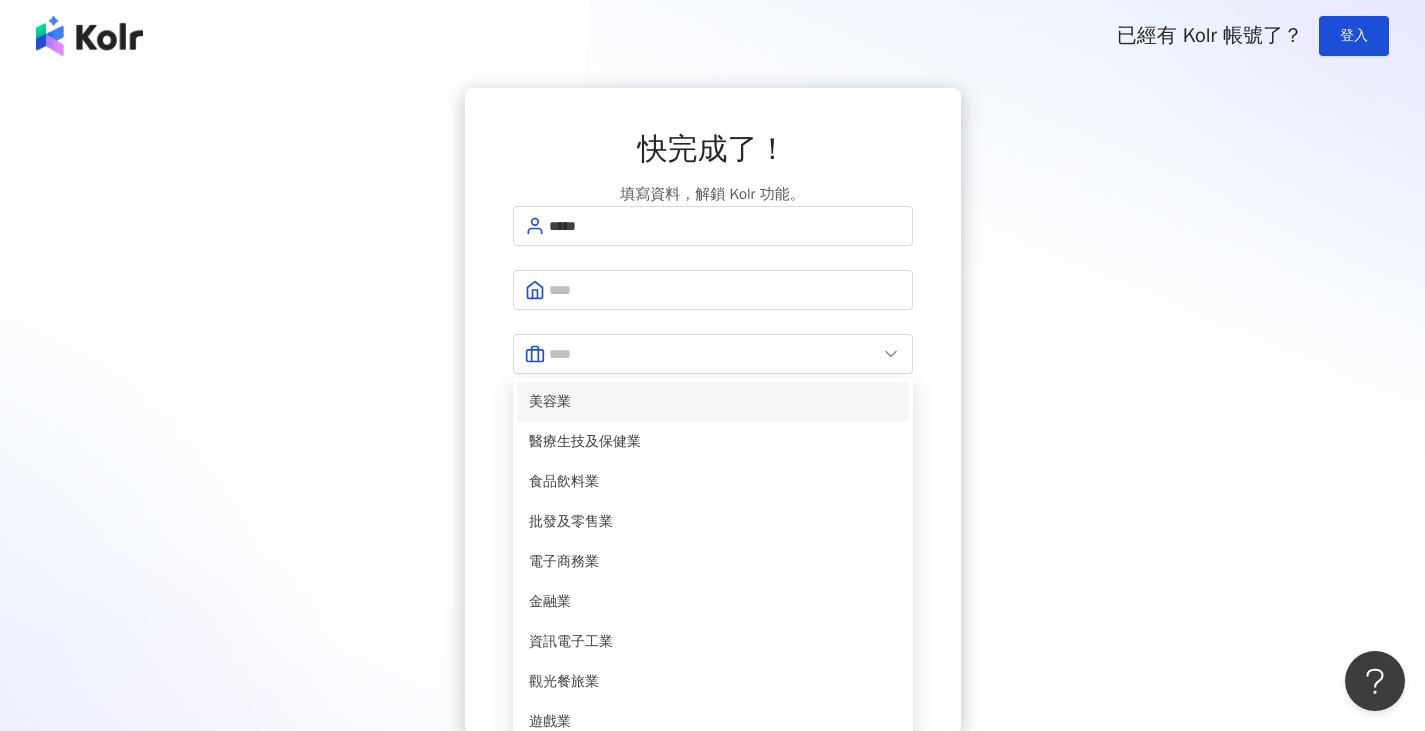 click on "美容業" at bounding box center [713, 402] 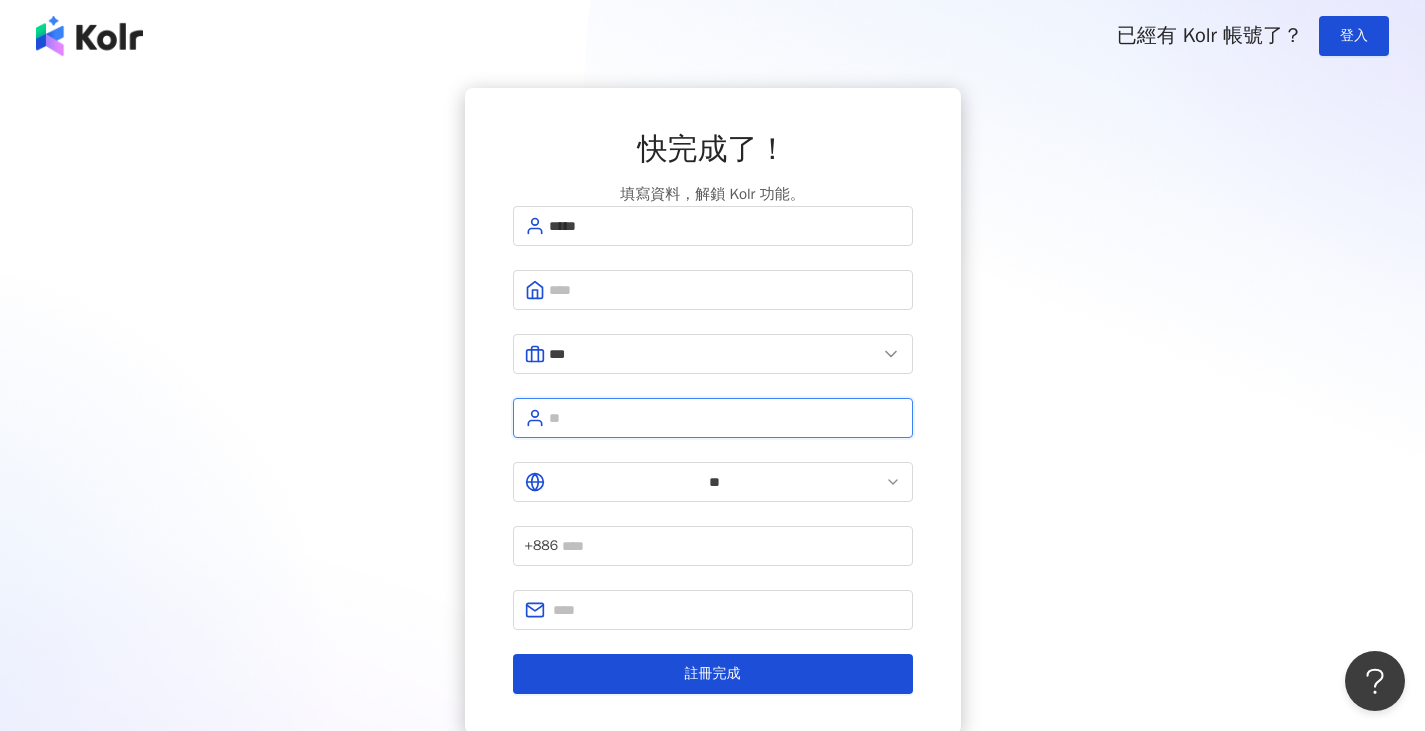 click at bounding box center (725, 418) 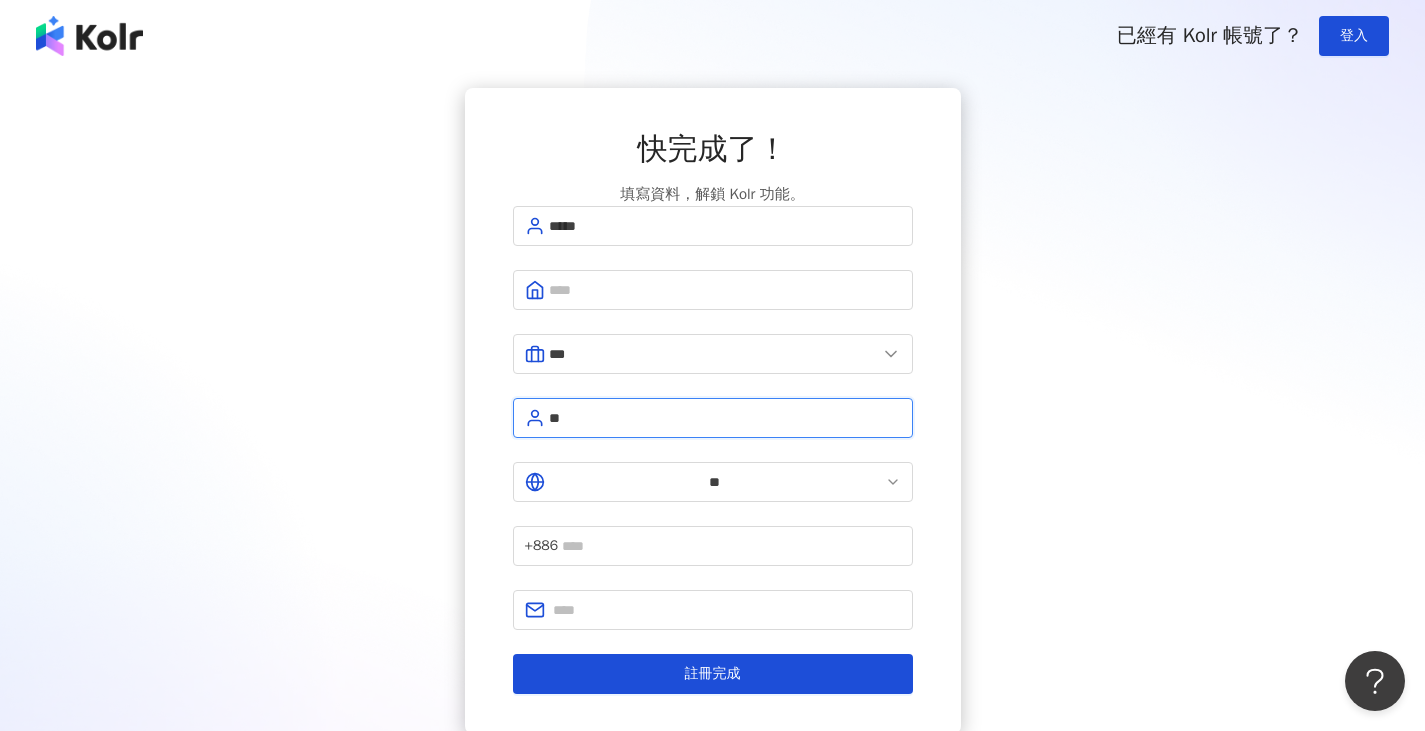 type on "*" 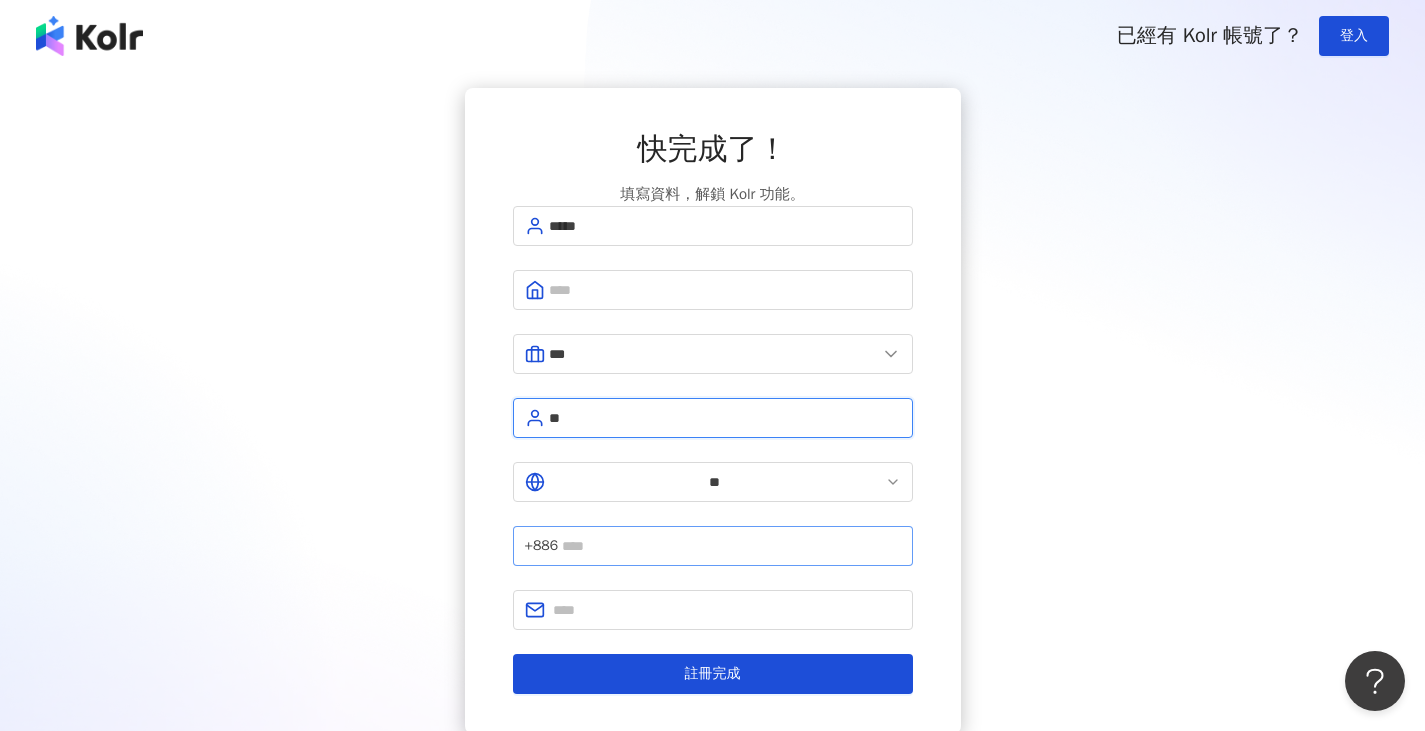 type on "**" 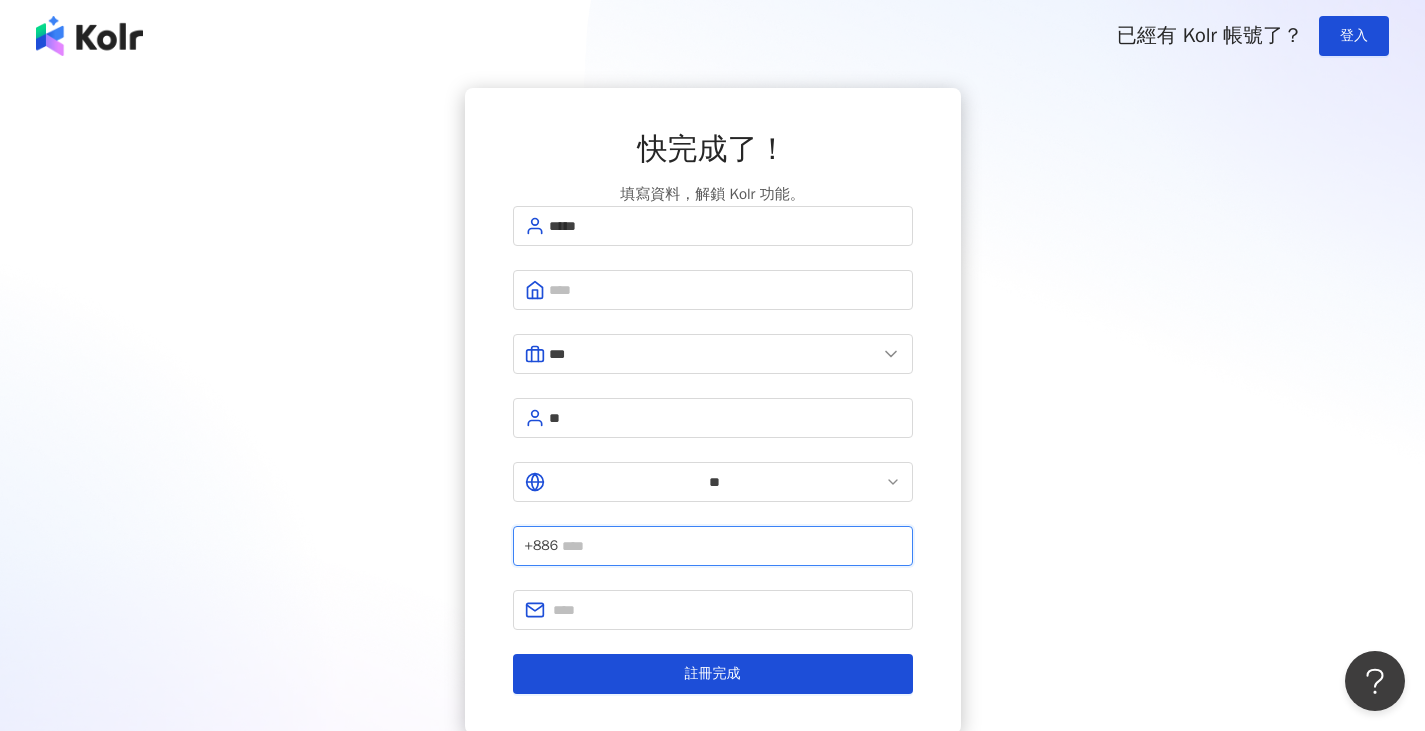 click at bounding box center (731, 546) 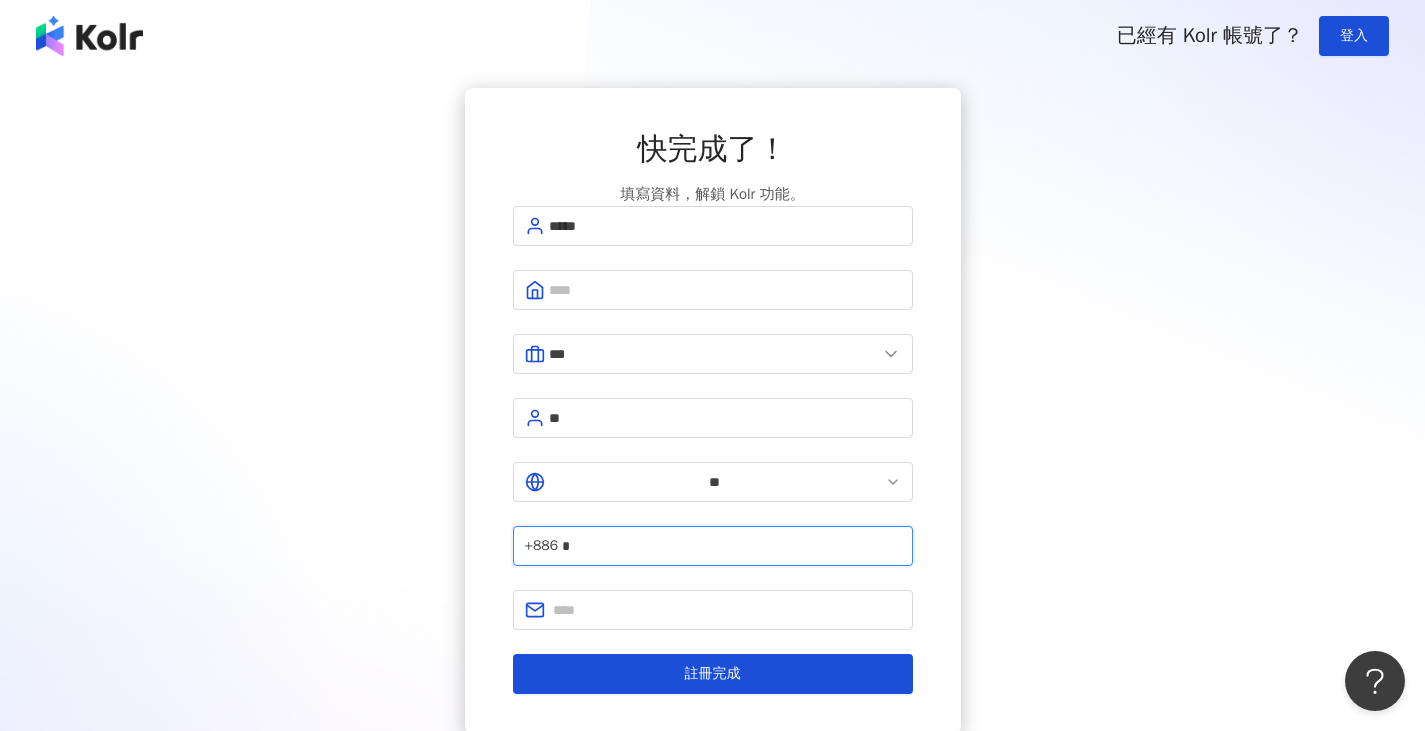 type on "*" 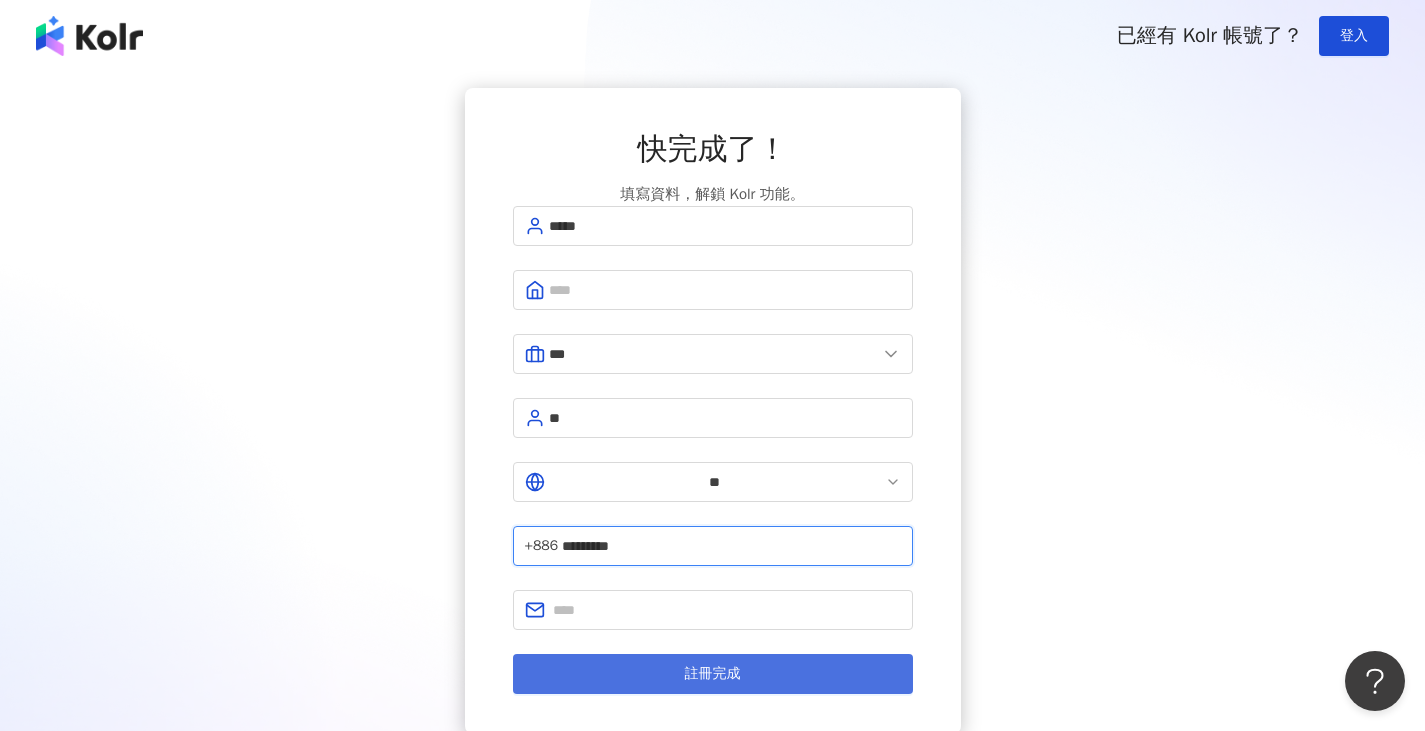type on "*********" 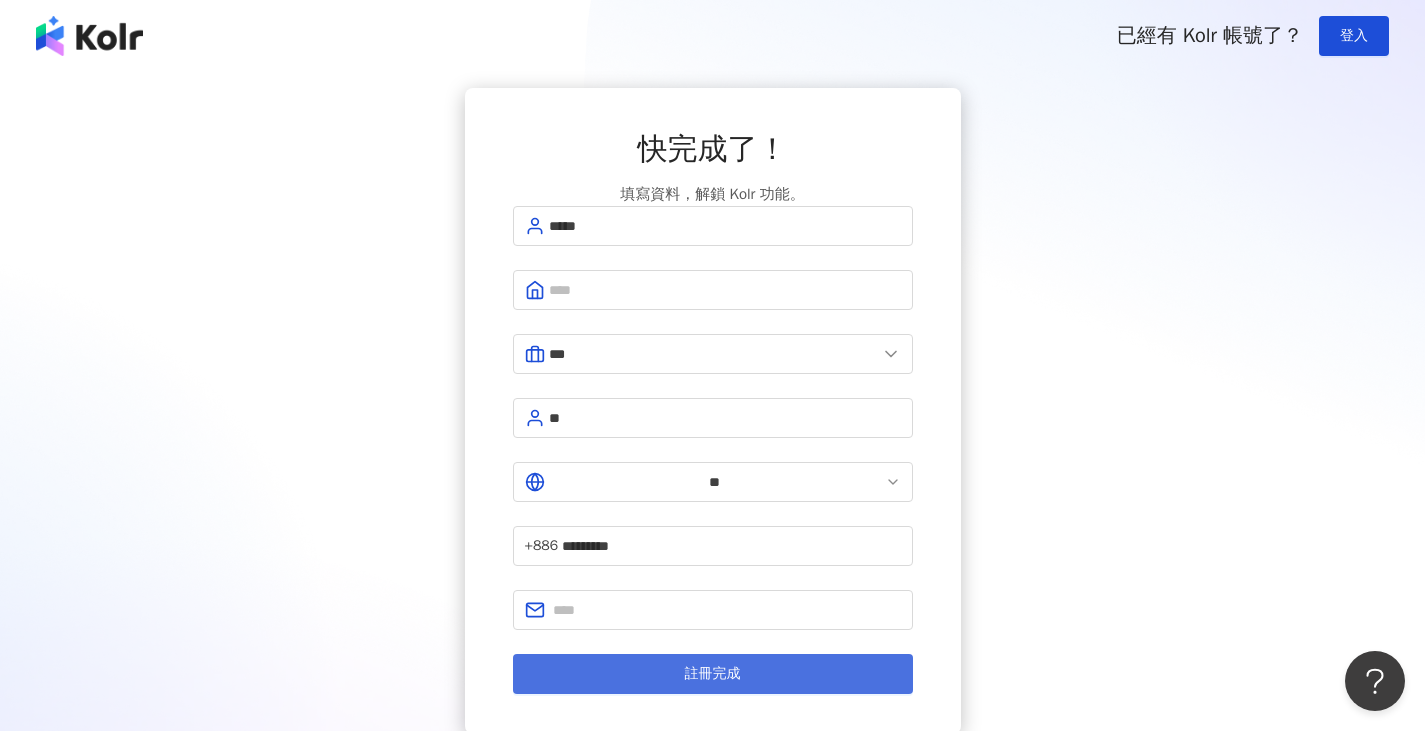 click on "註冊完成" at bounding box center [713, 674] 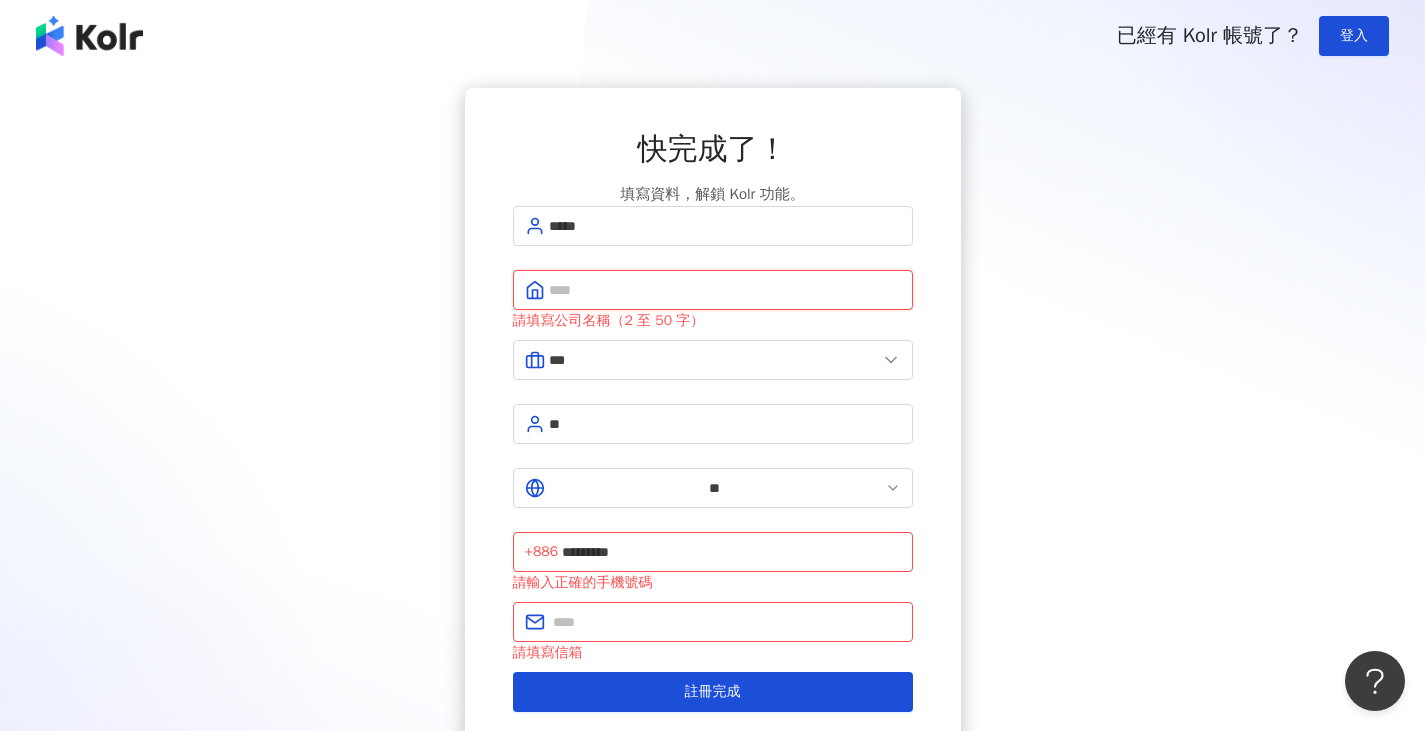 click at bounding box center (725, 290) 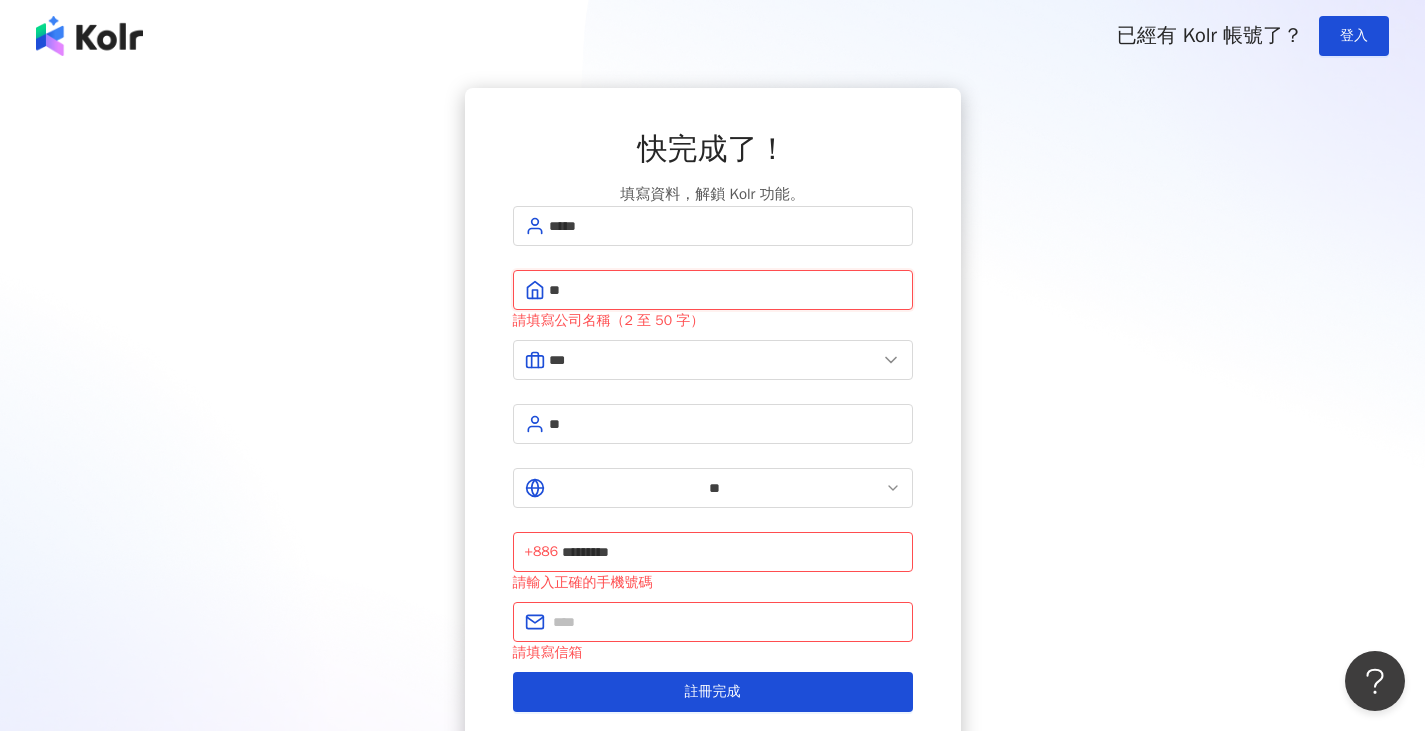 type on "*" 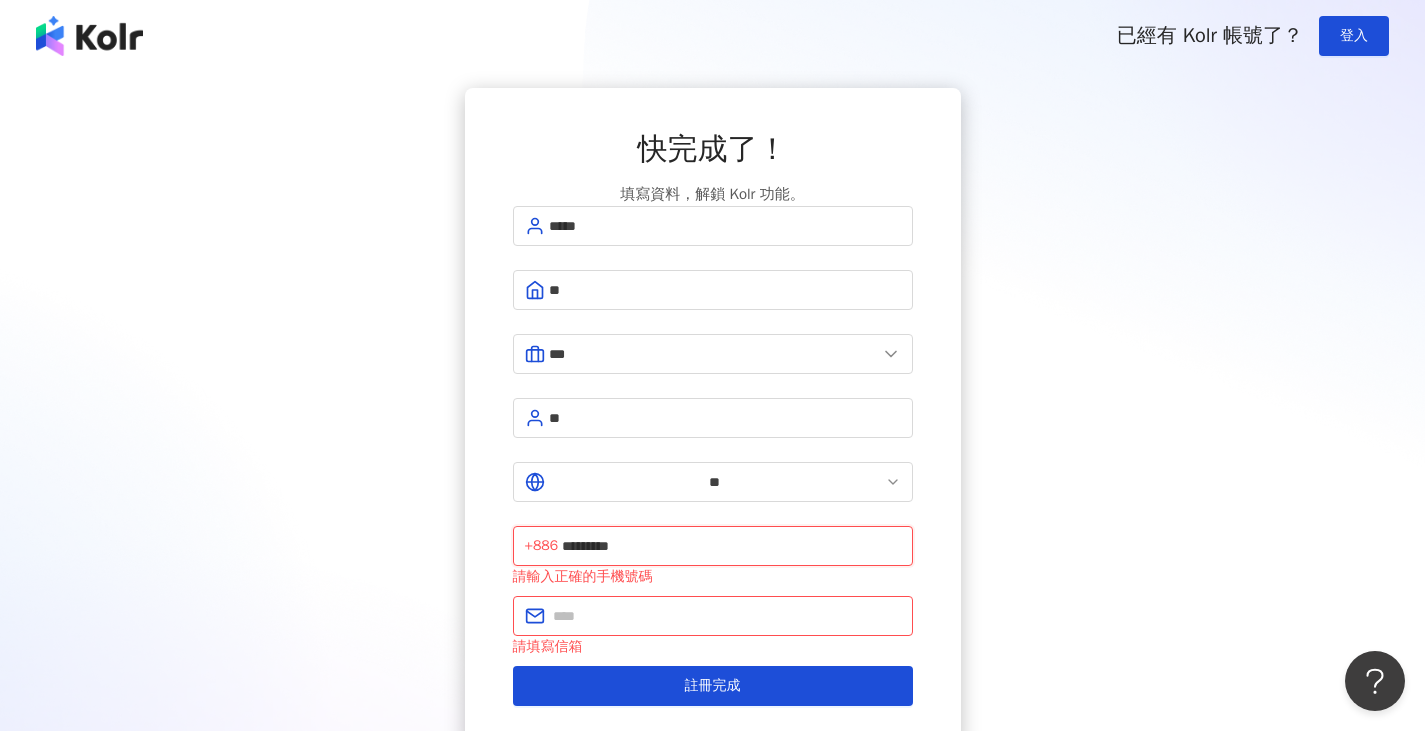 click on "*********" at bounding box center (731, 546) 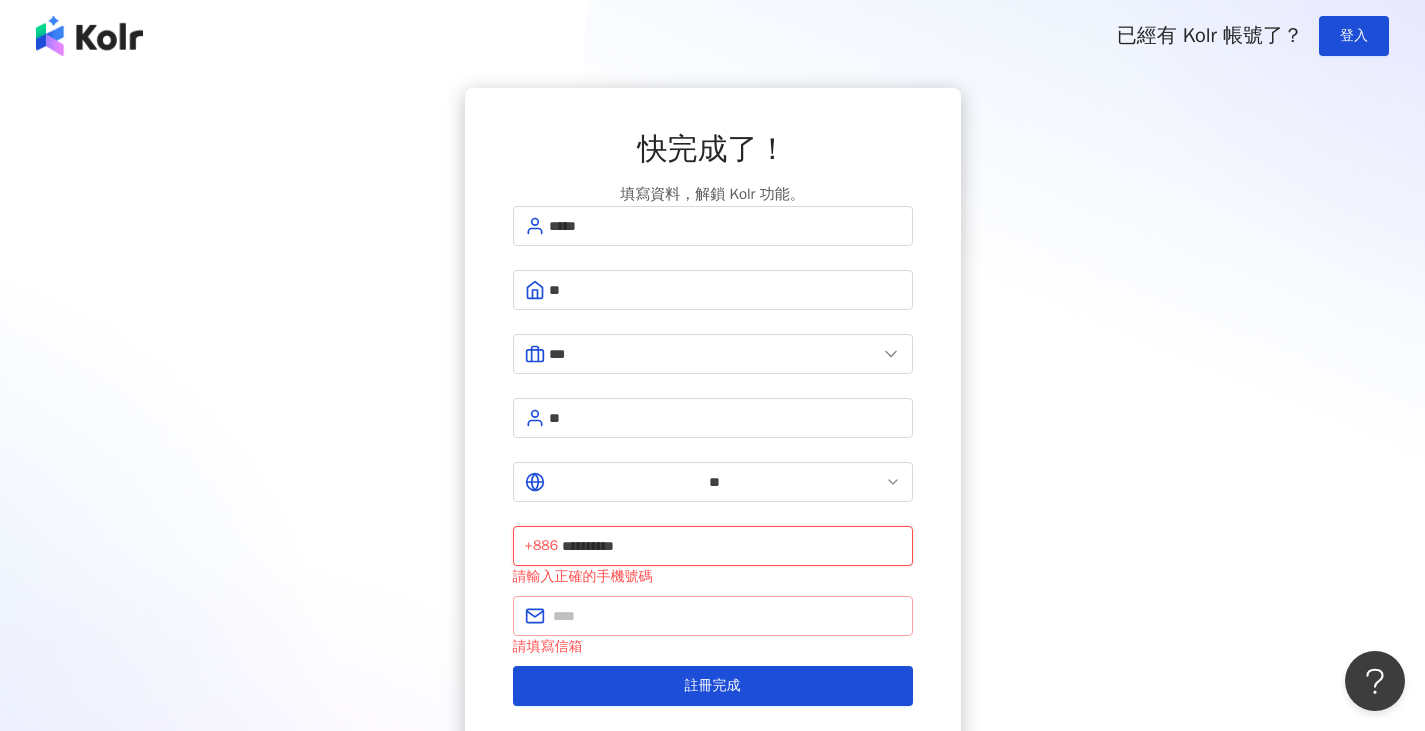 type on "**********" 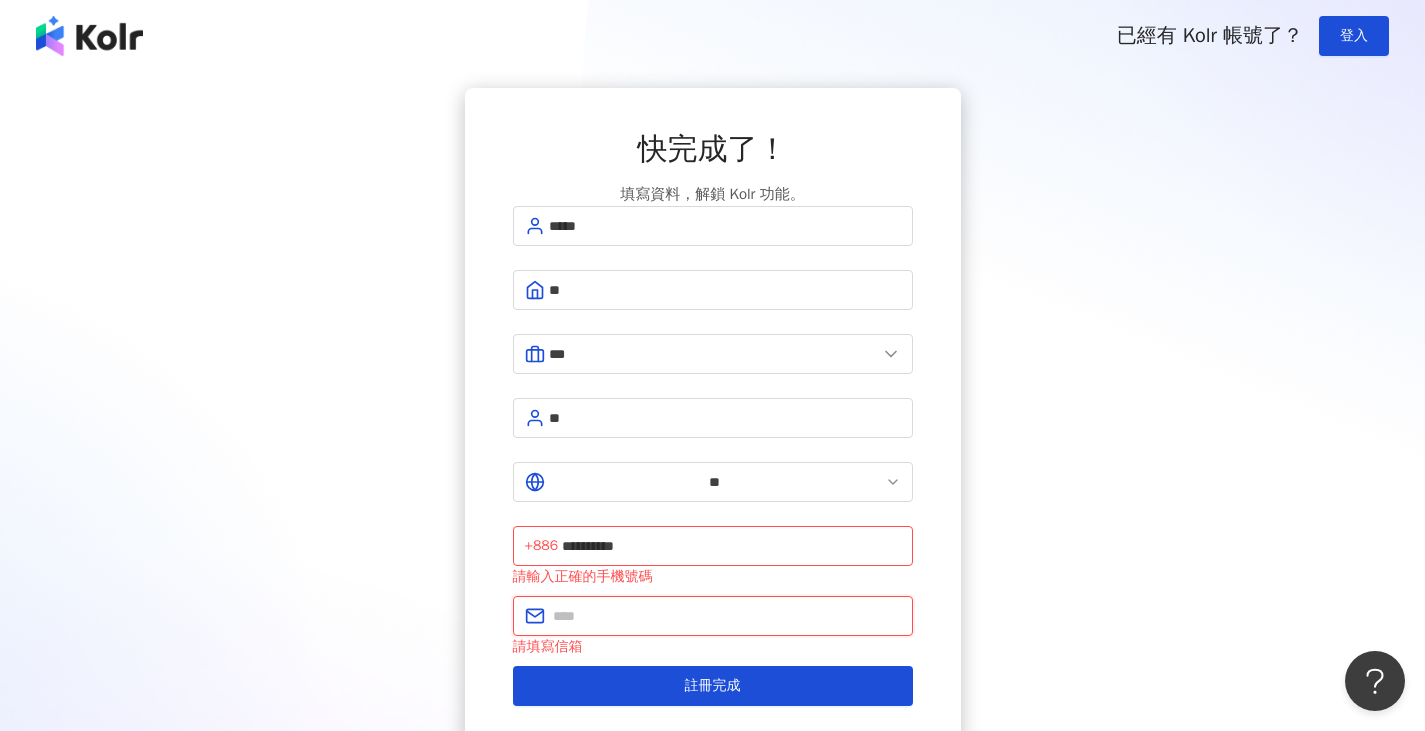 click at bounding box center [727, 616] 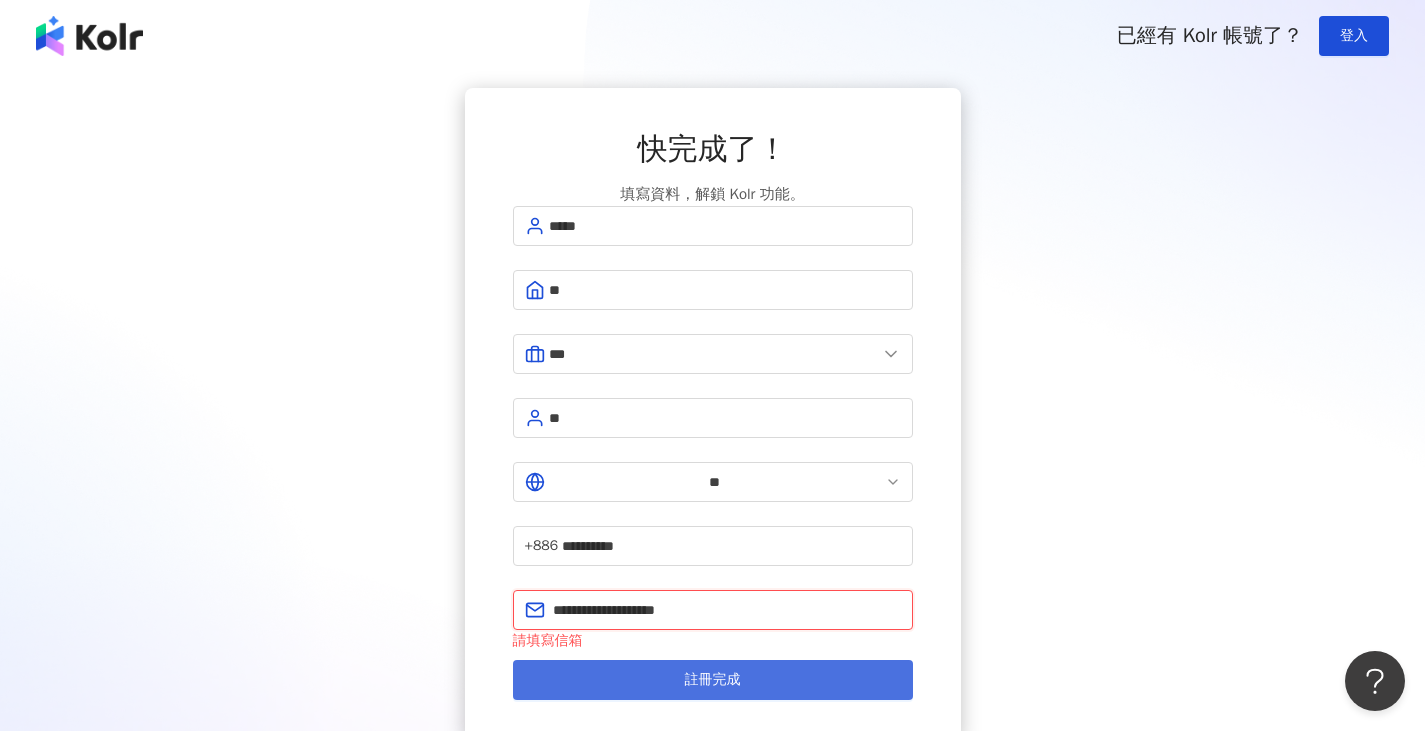 type on "**********" 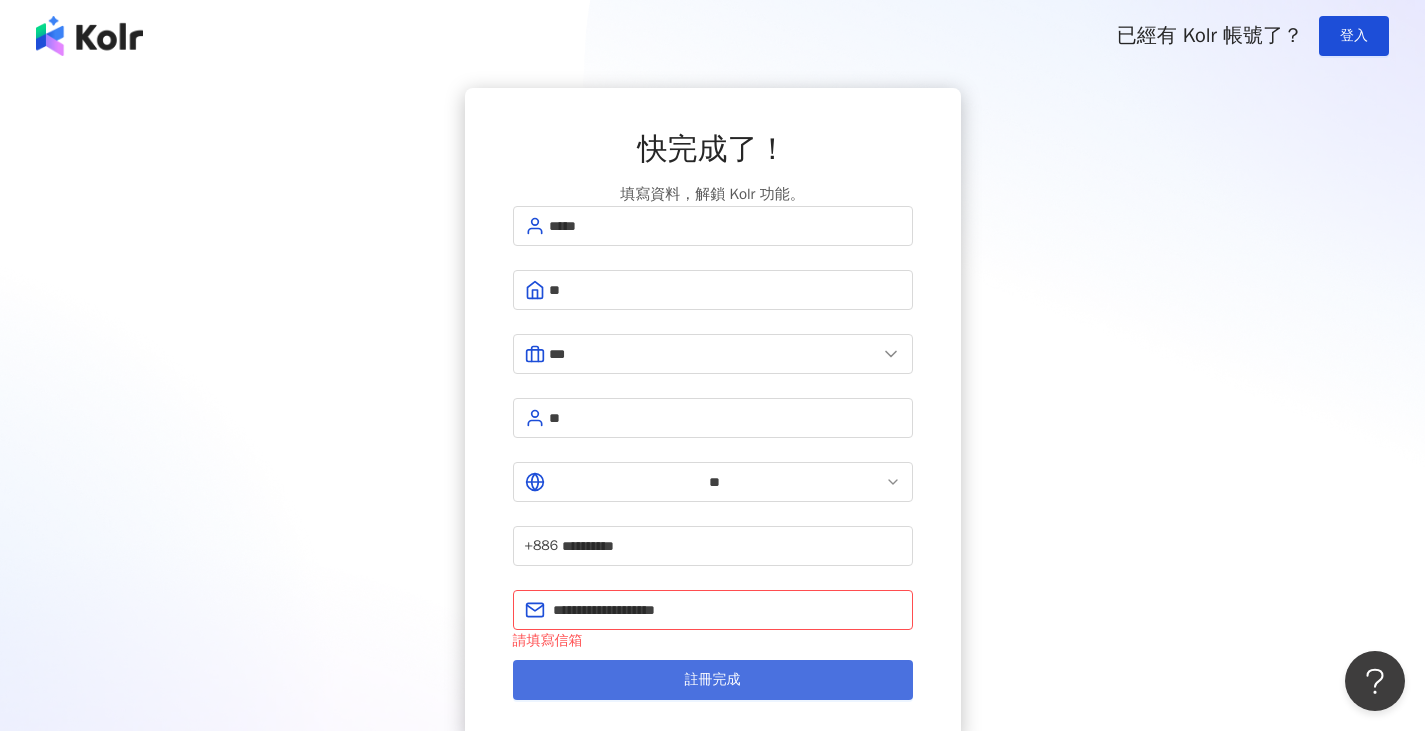 click on "註冊完成" at bounding box center (713, 680) 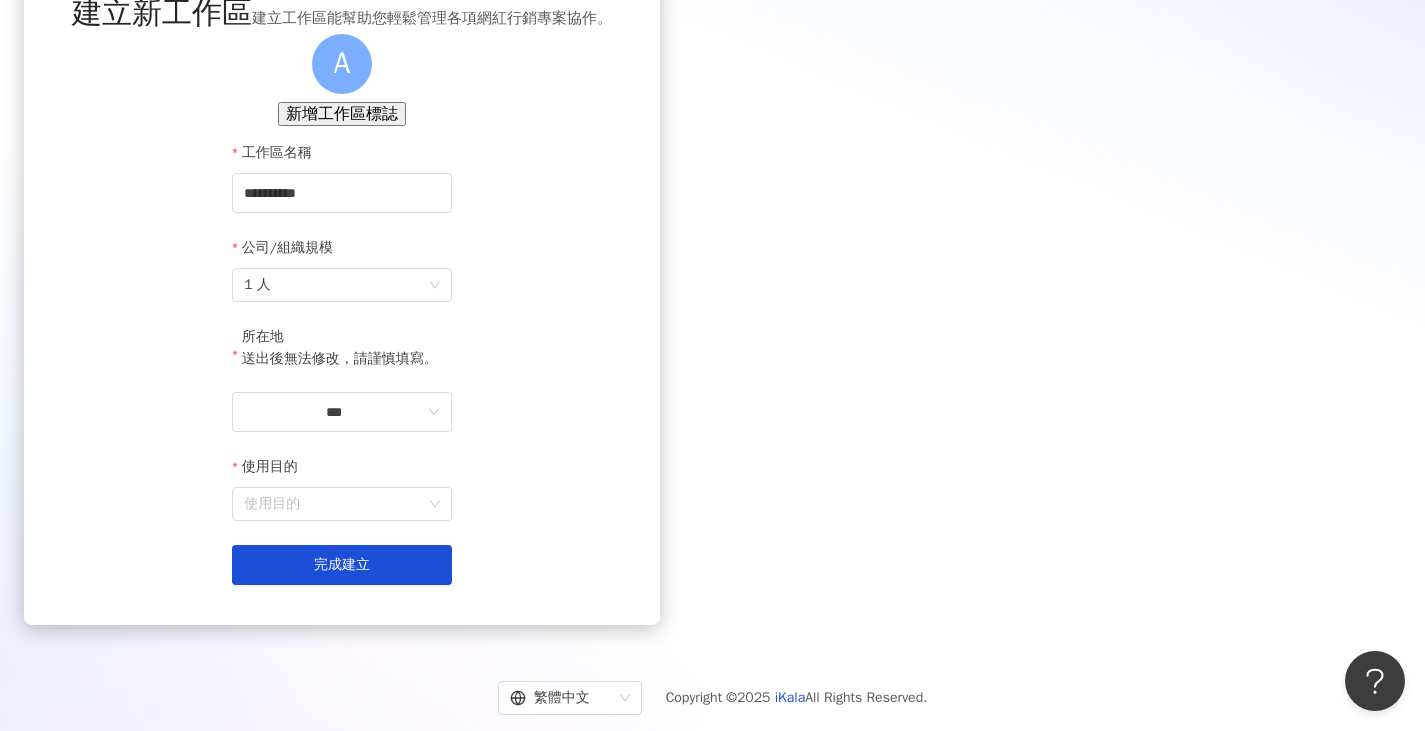 scroll, scrollTop: 200, scrollLeft: 0, axis: vertical 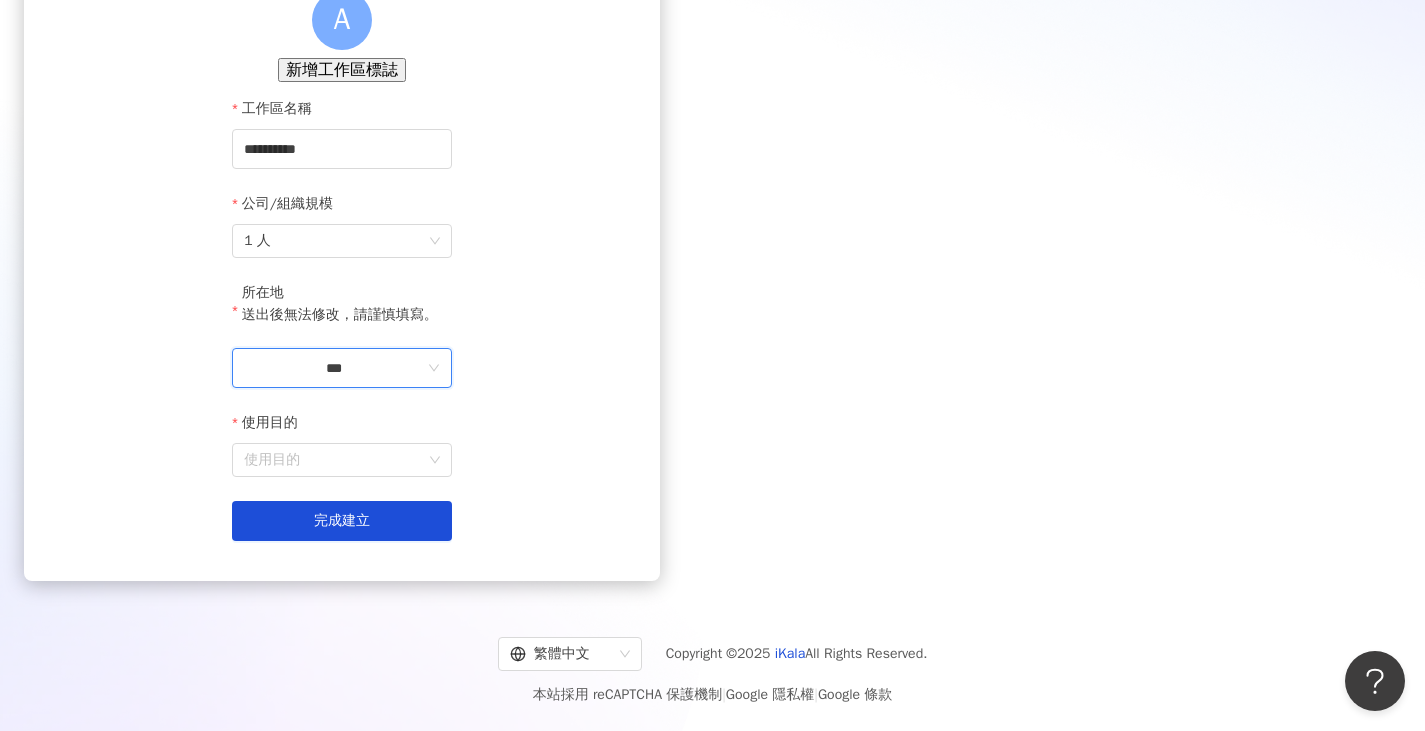 click on "***" at bounding box center (334, 368) 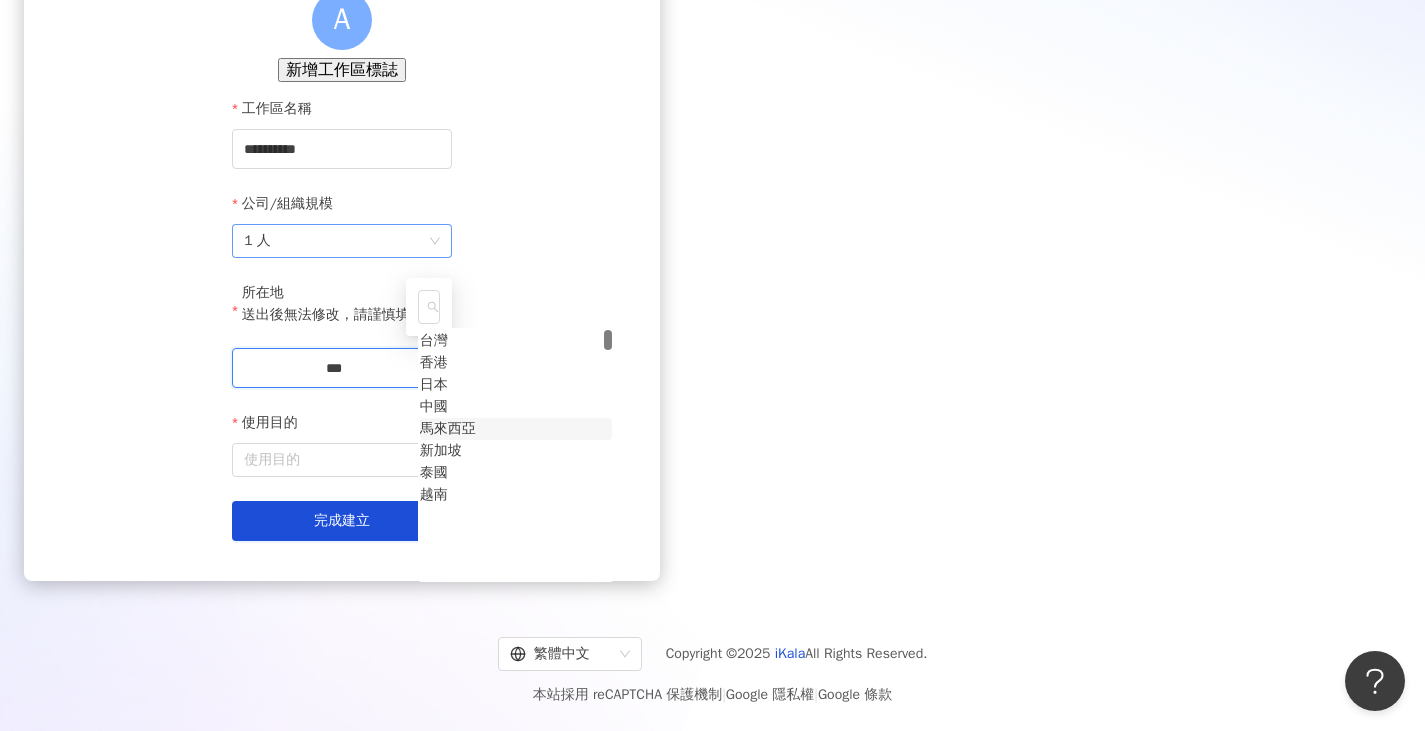 click on "1 人" at bounding box center (342, 241) 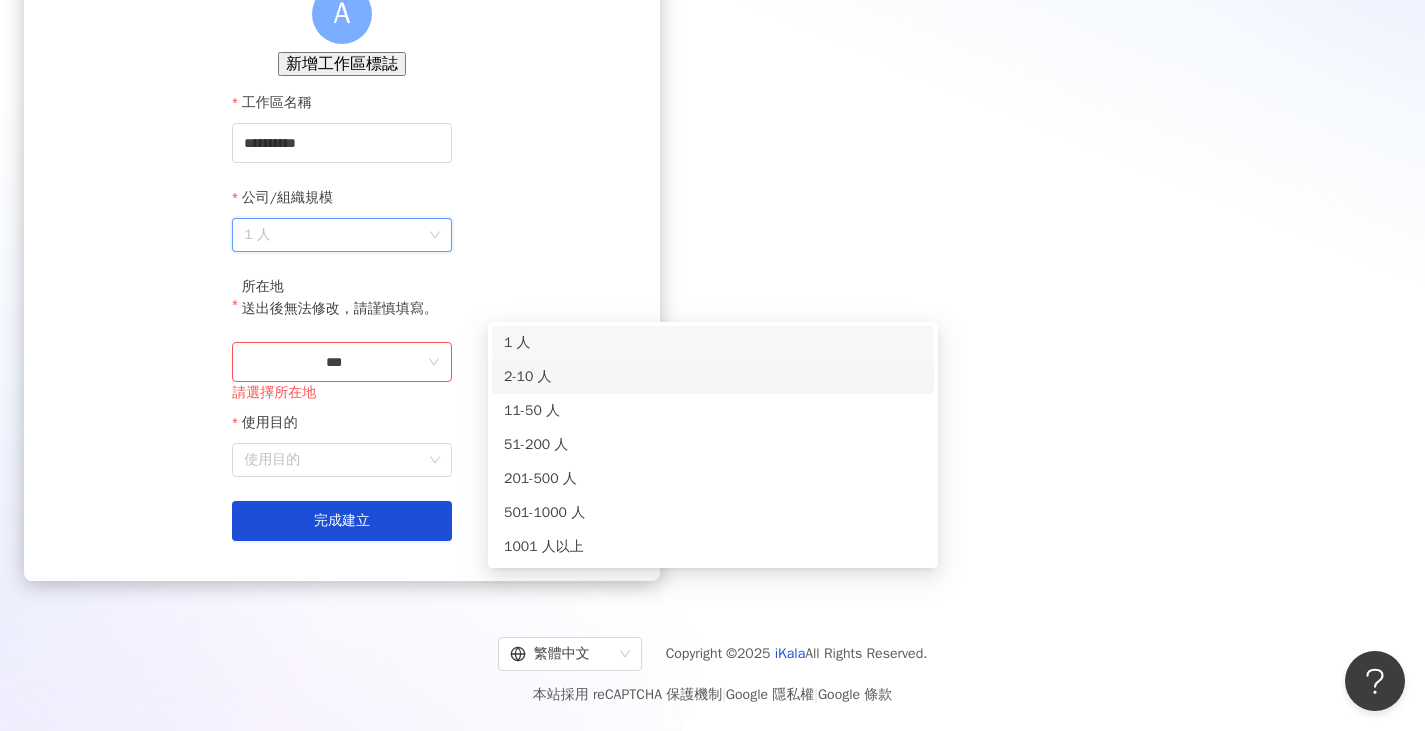 click on "2-10 人" at bounding box center [713, 377] 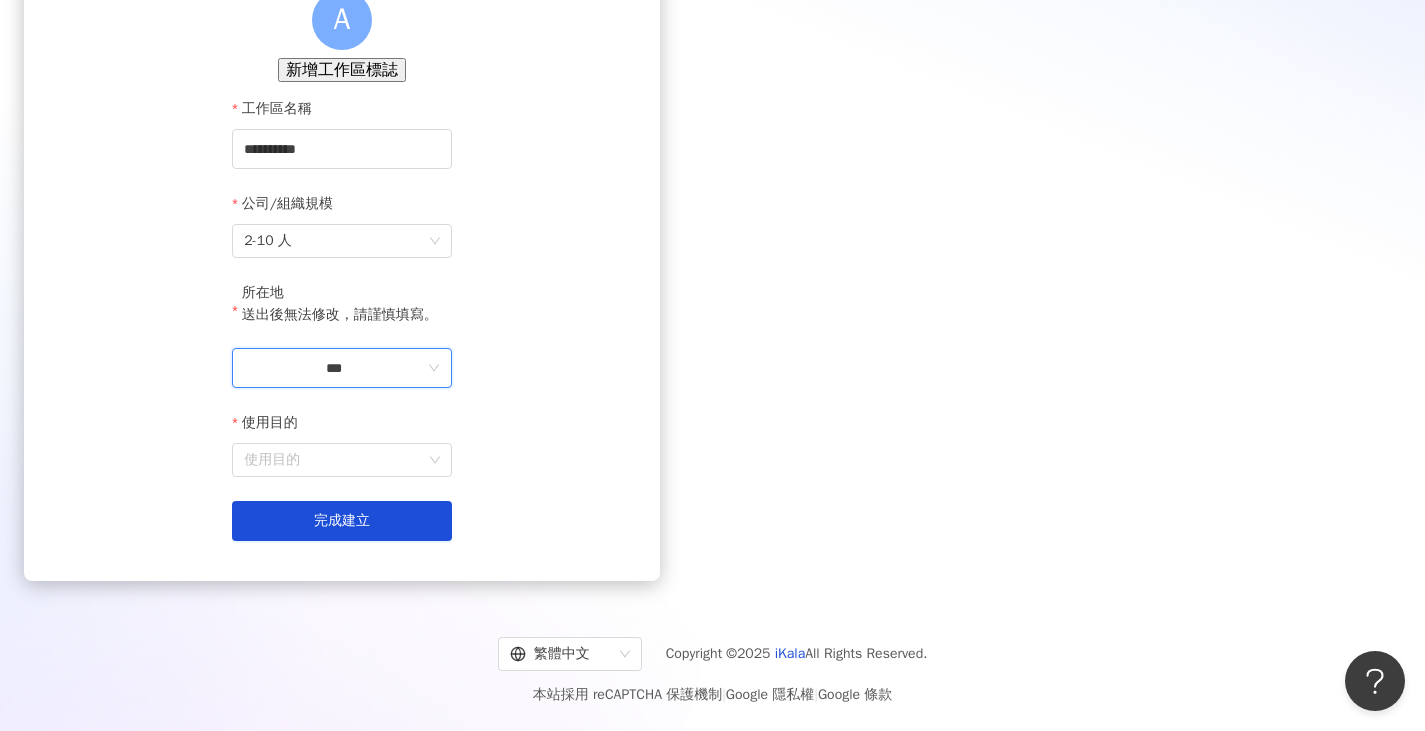 click on "***" at bounding box center (334, 368) 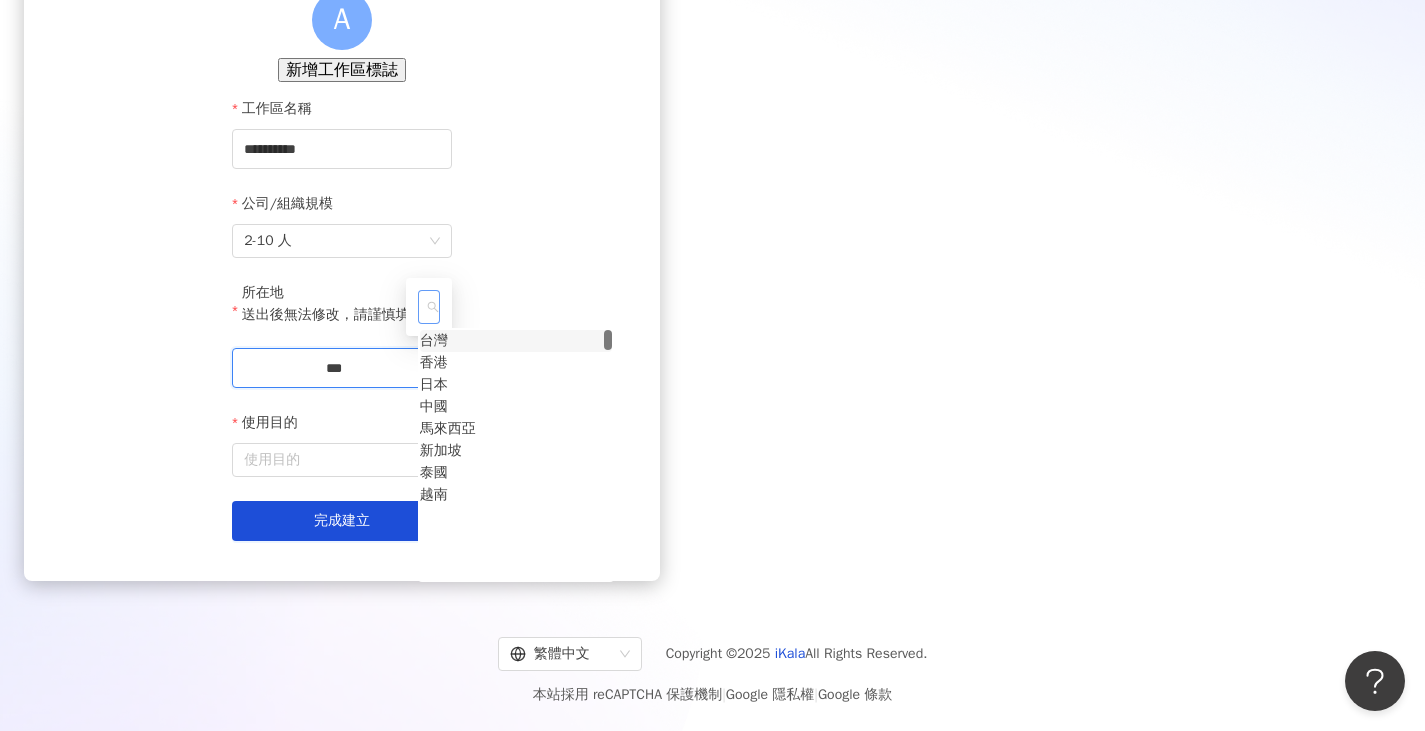 click on "台灣" at bounding box center (434, 341) 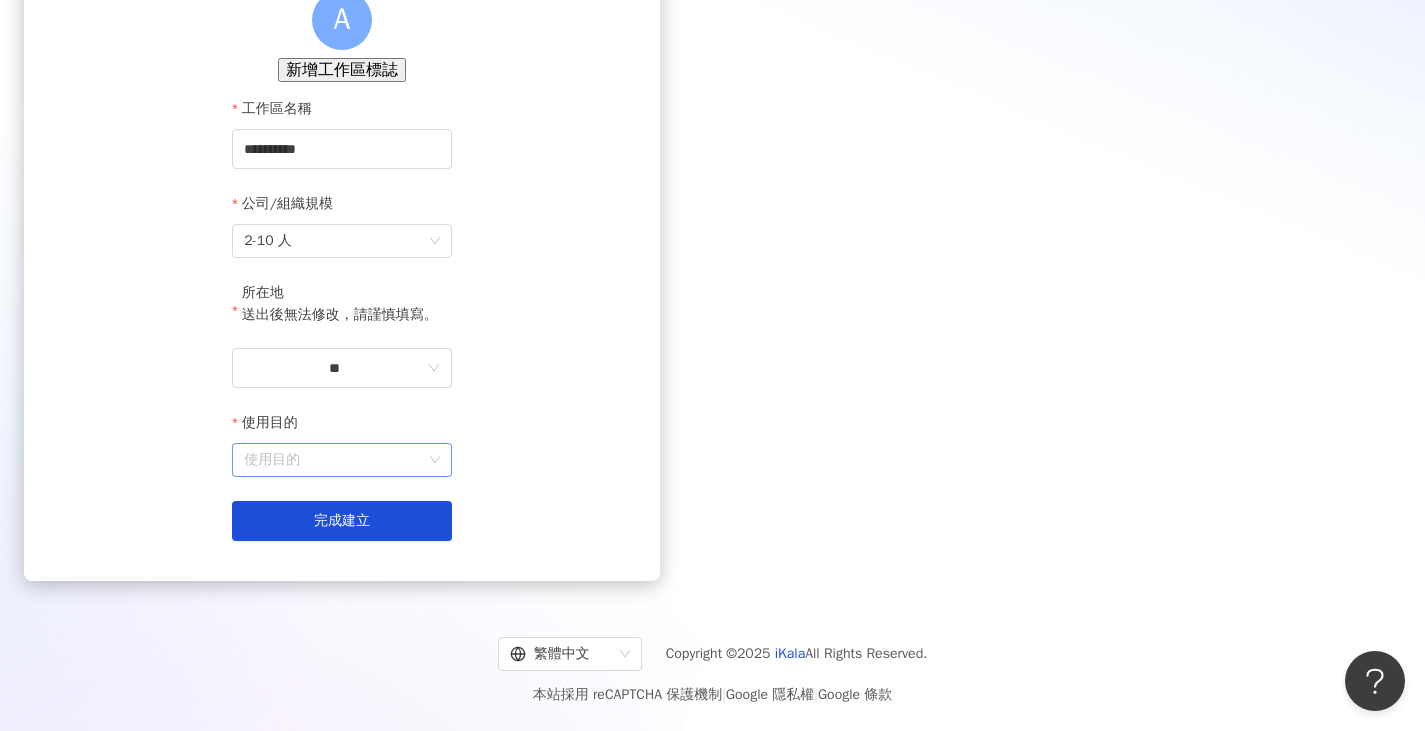 click on "使用目的" at bounding box center (342, 460) 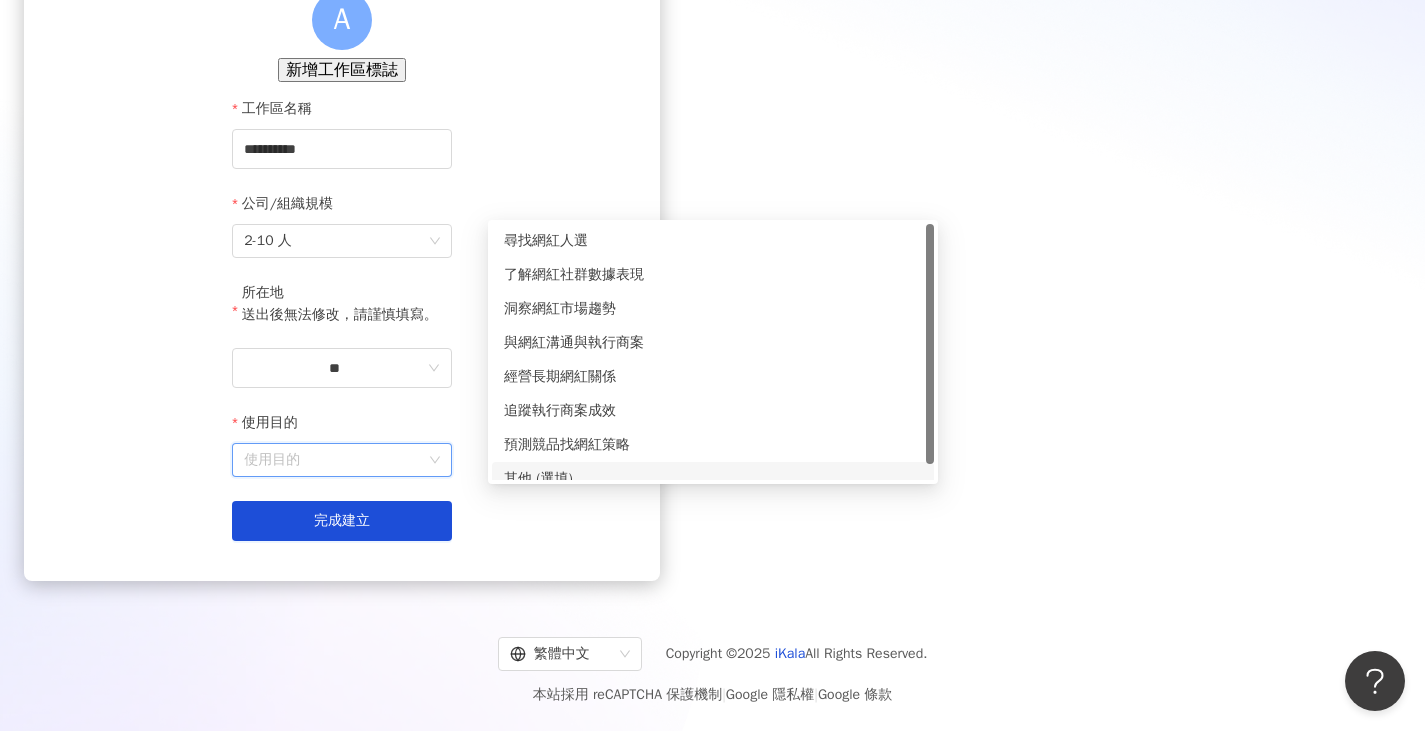 click on "使用目的" at bounding box center (342, 460) 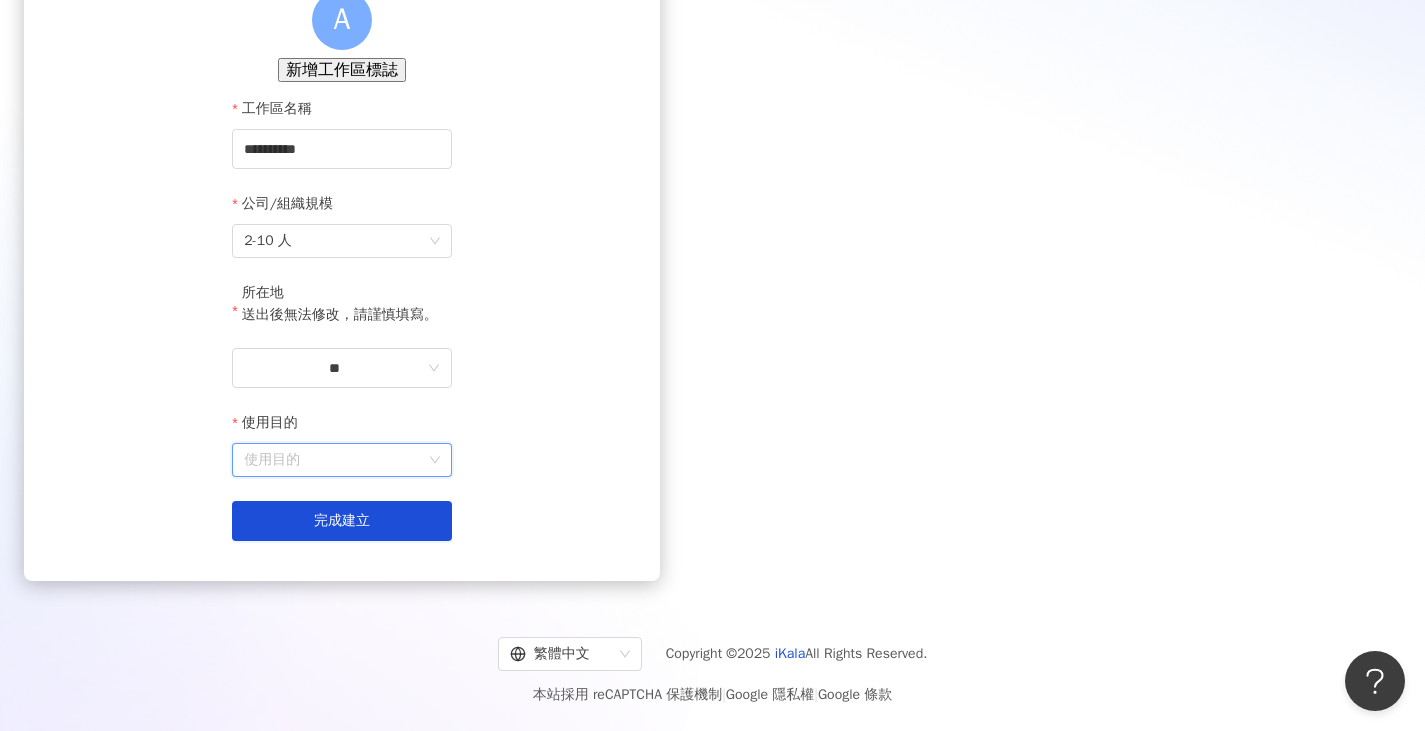 click on "使用目的" at bounding box center [342, 460] 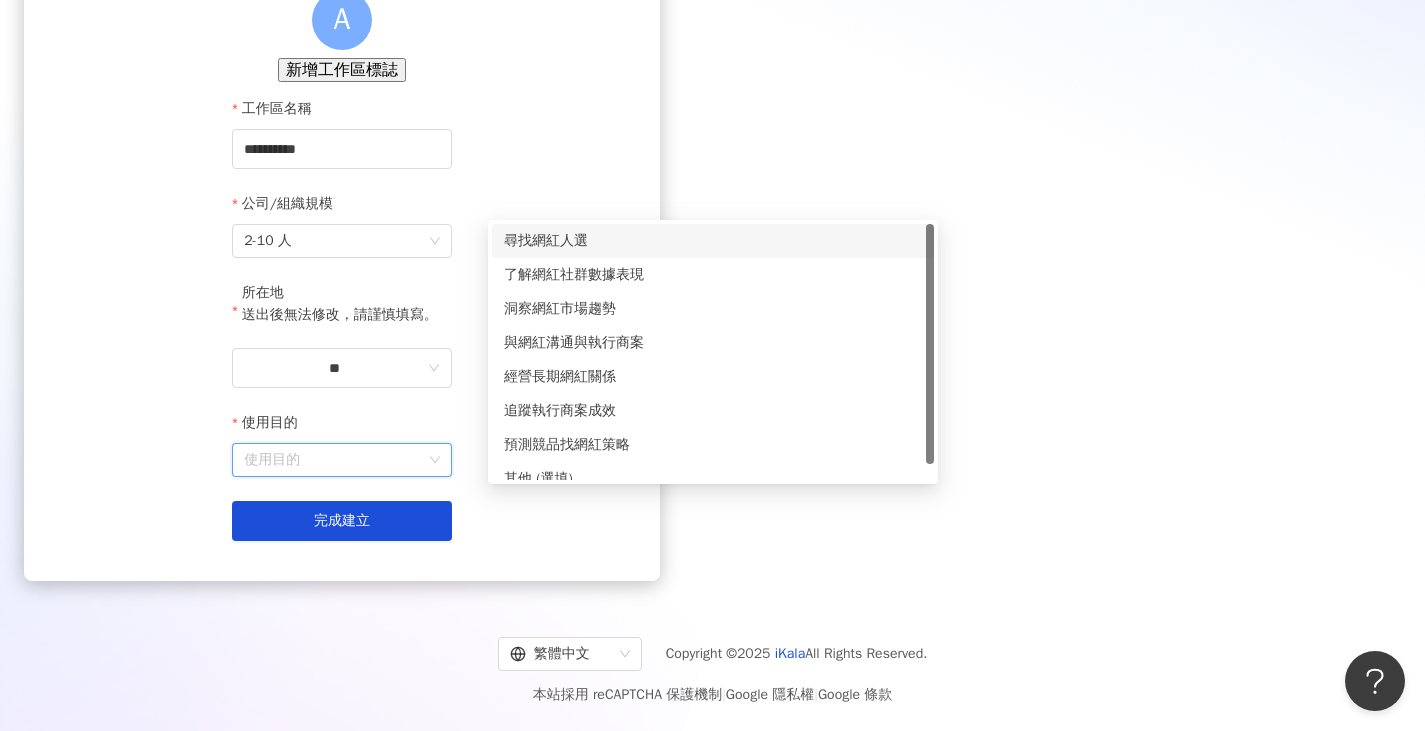 click on "尋找網紅人選" at bounding box center (713, 241) 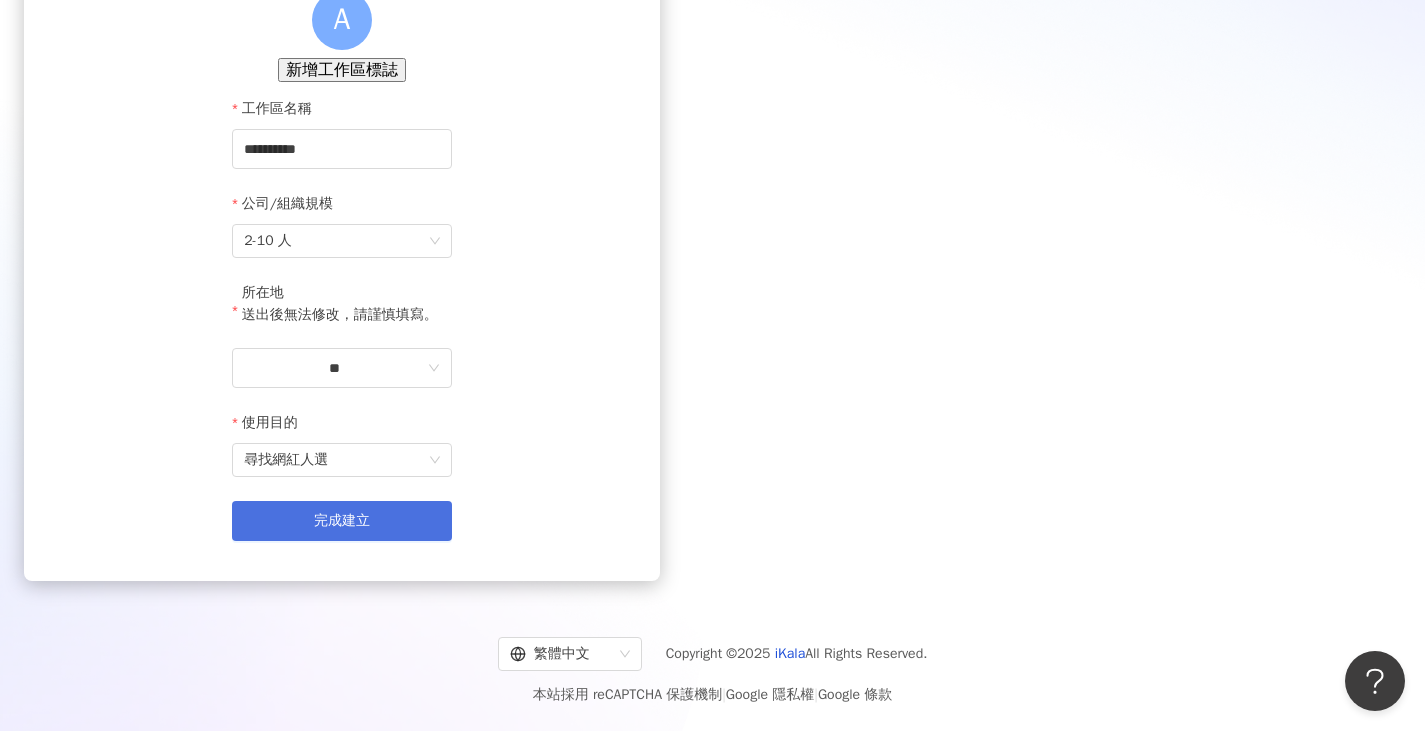 click on "完成建立" at bounding box center (342, 521) 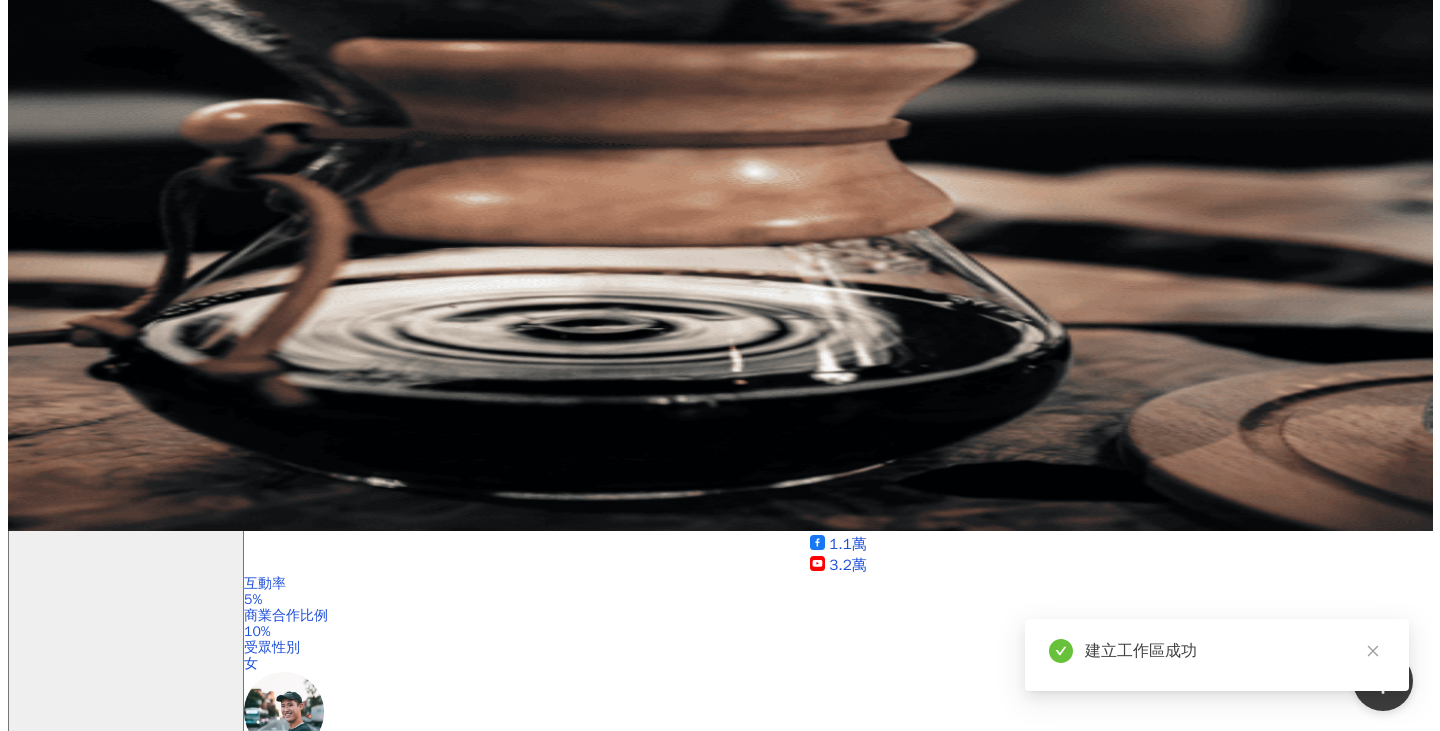 scroll, scrollTop: 0, scrollLeft: 0, axis: both 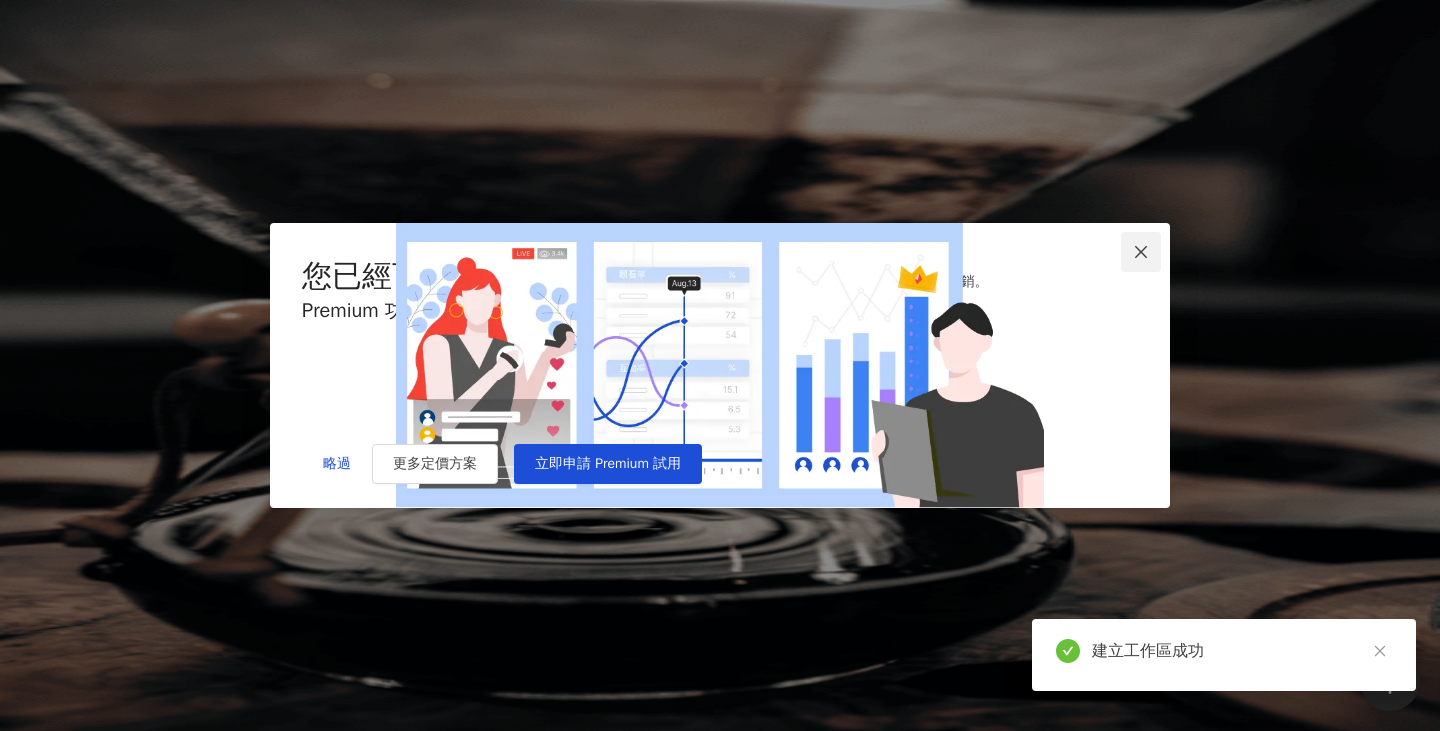 click 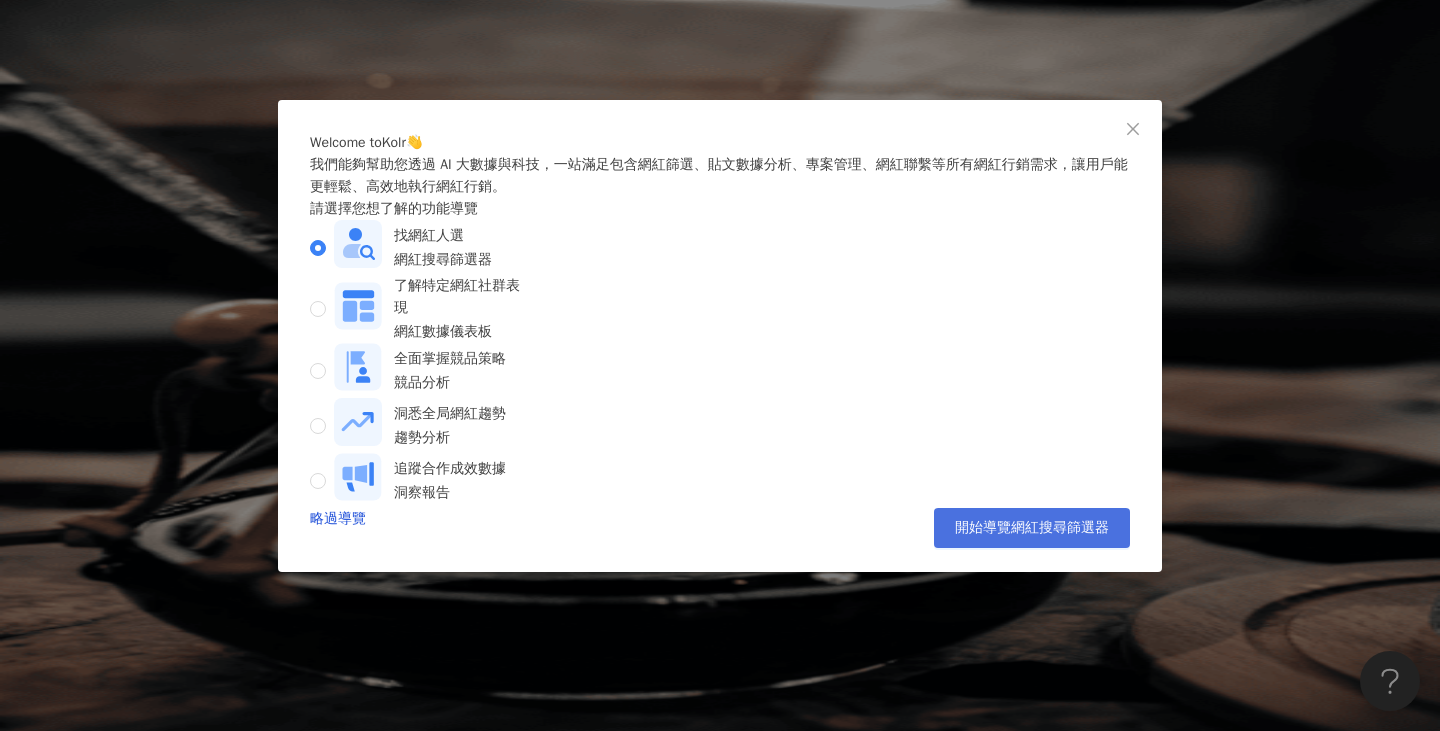 click on "開始導覽網紅搜尋篩選器" at bounding box center [1032, 528] 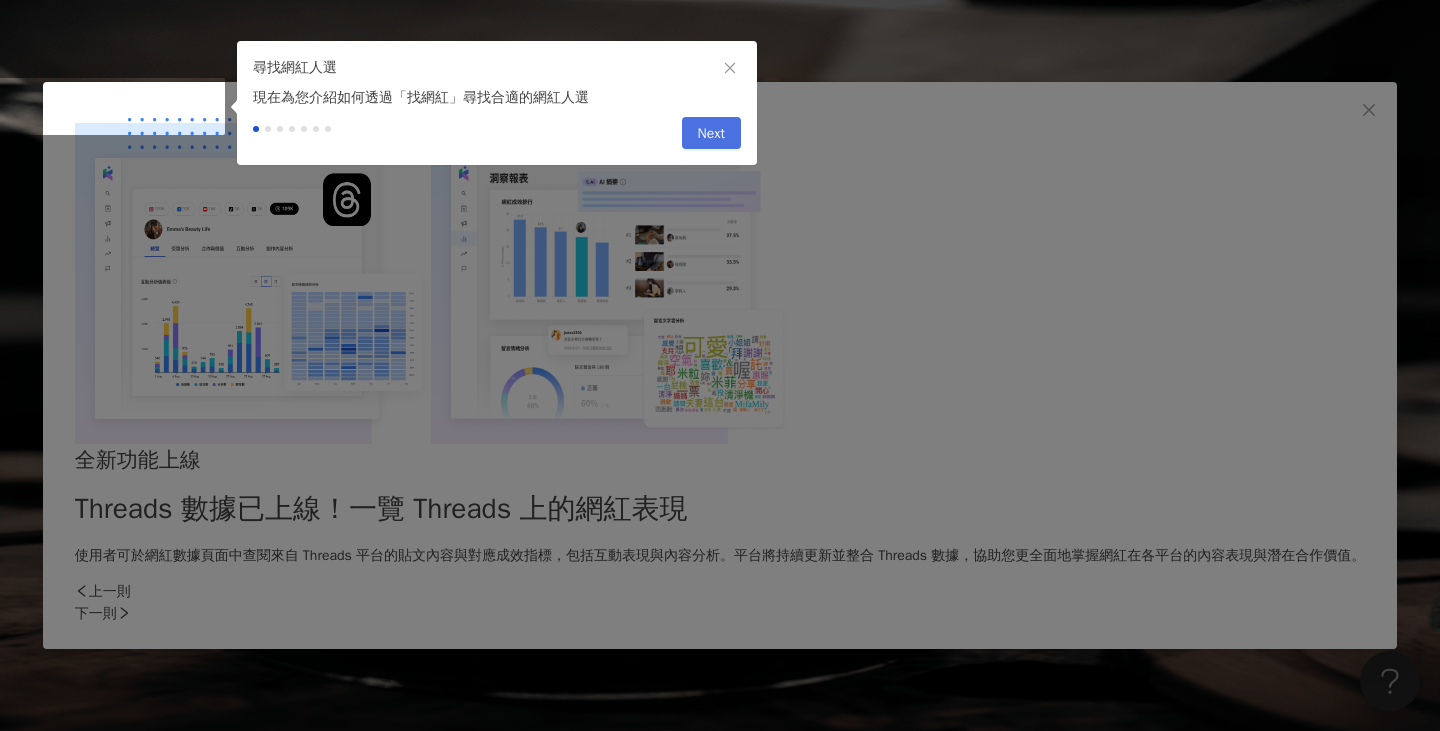 click on "Next" at bounding box center [711, 134] 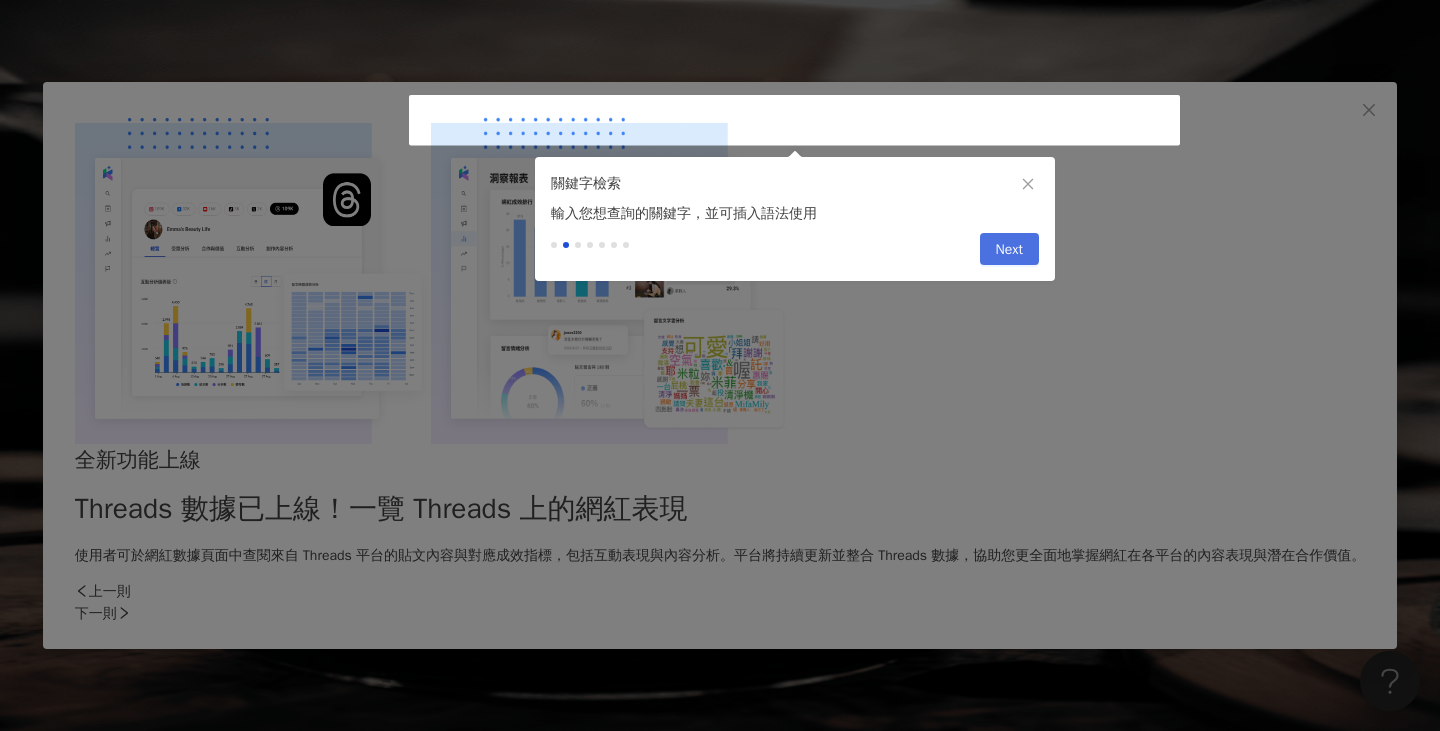 click on "Next" at bounding box center [1009, 250] 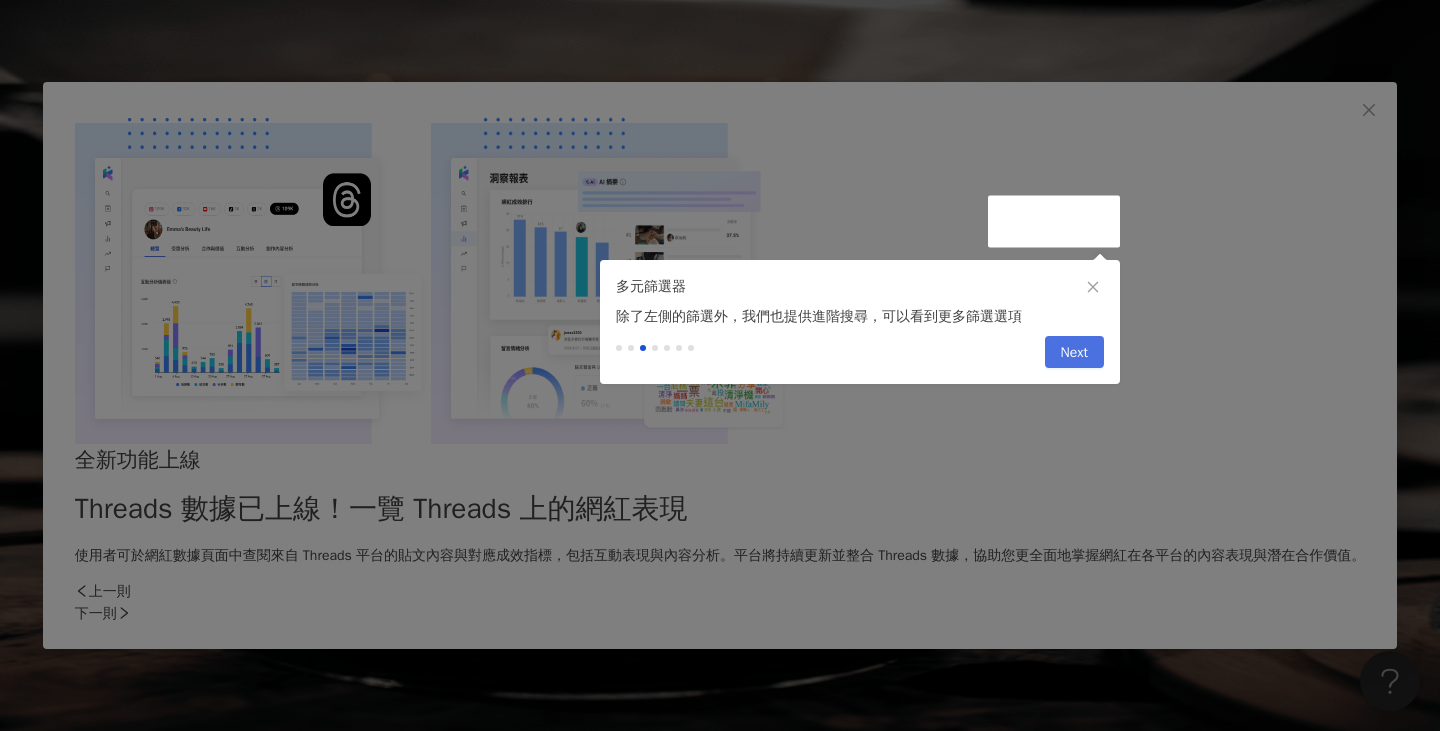 click on "Next" at bounding box center [1074, 353] 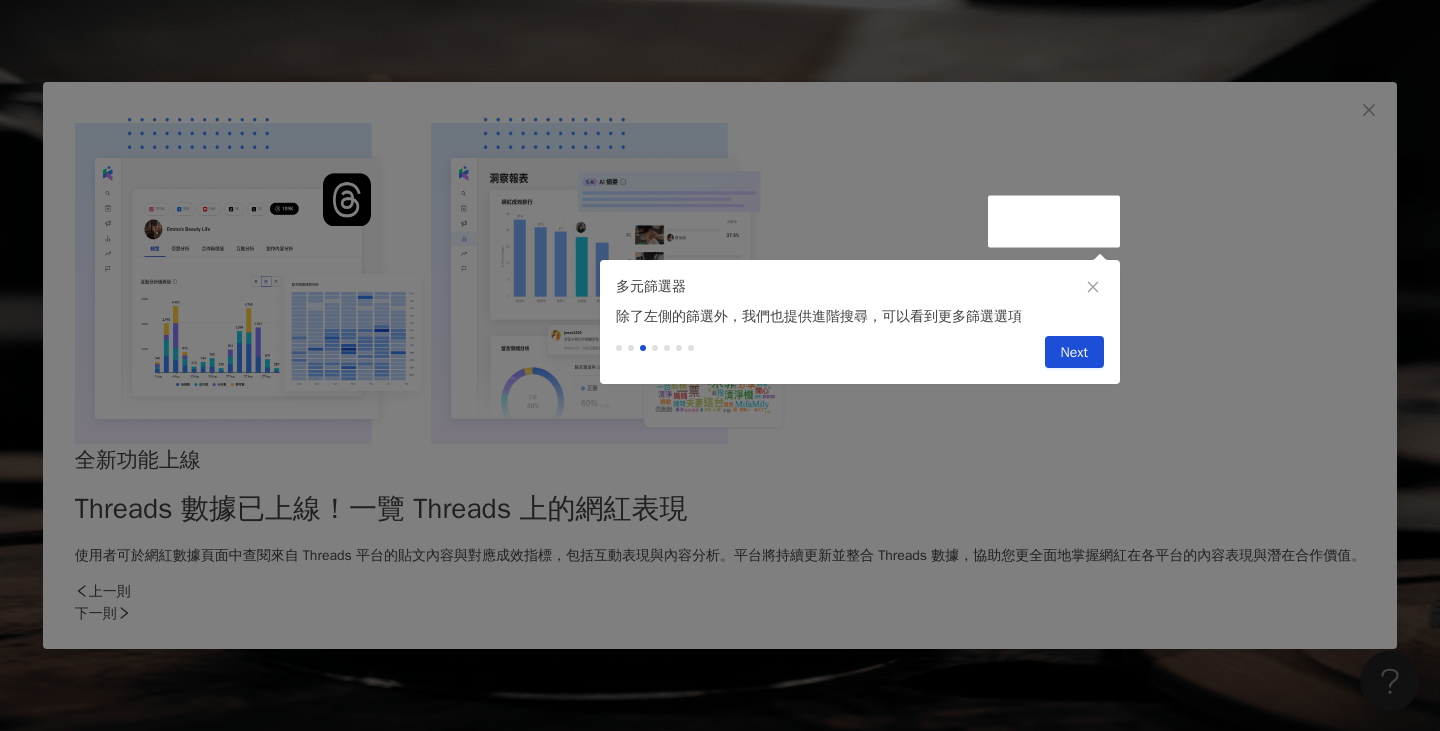 click at bounding box center (712, 4477) 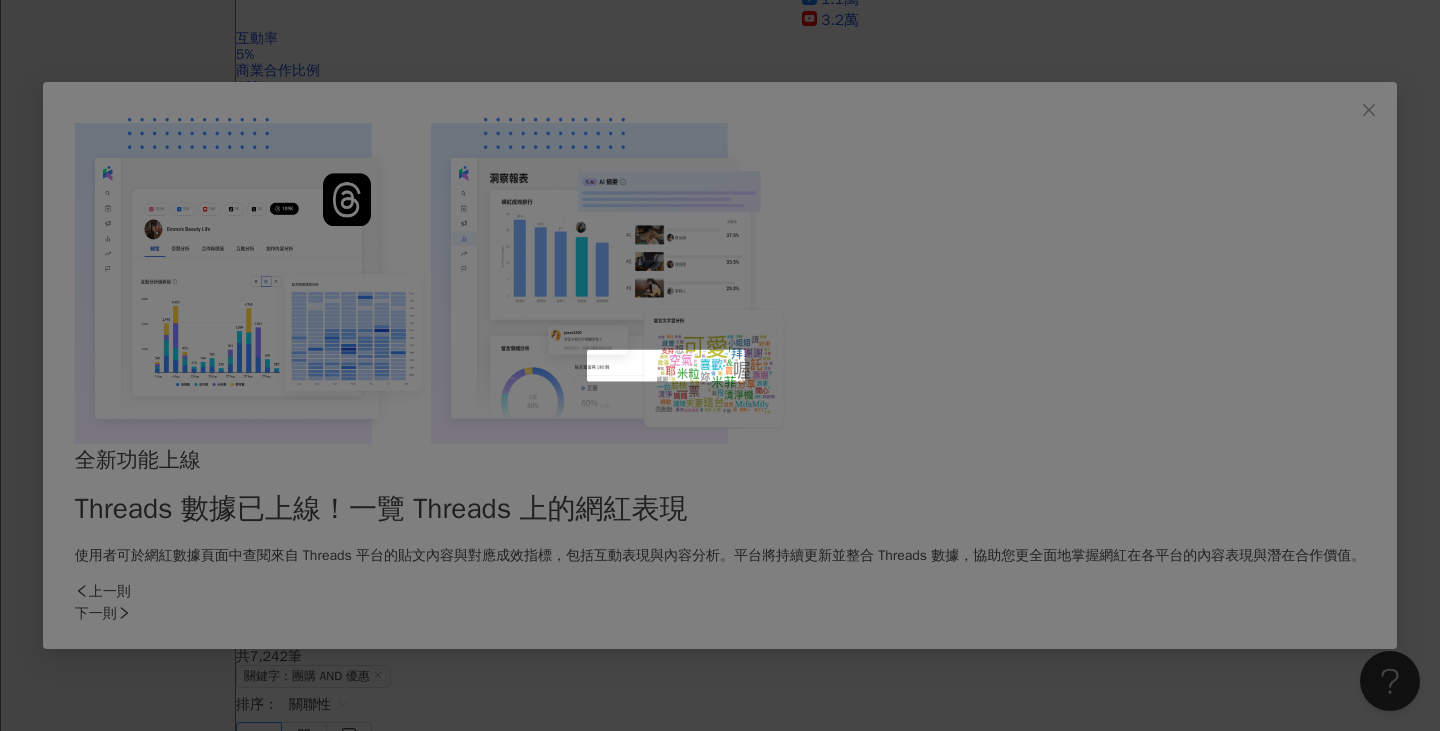 scroll, scrollTop: 0, scrollLeft: 0, axis: both 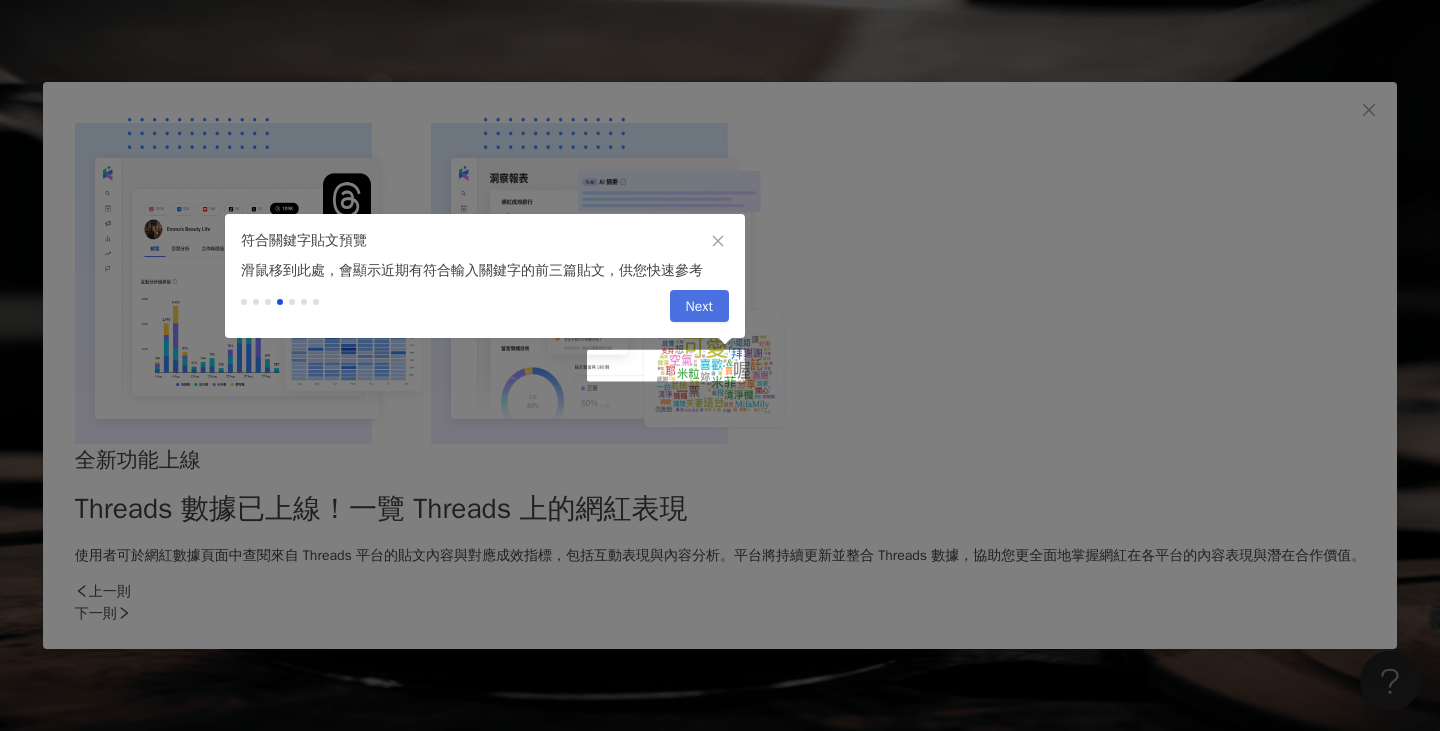 click on "Next" at bounding box center (699, 307) 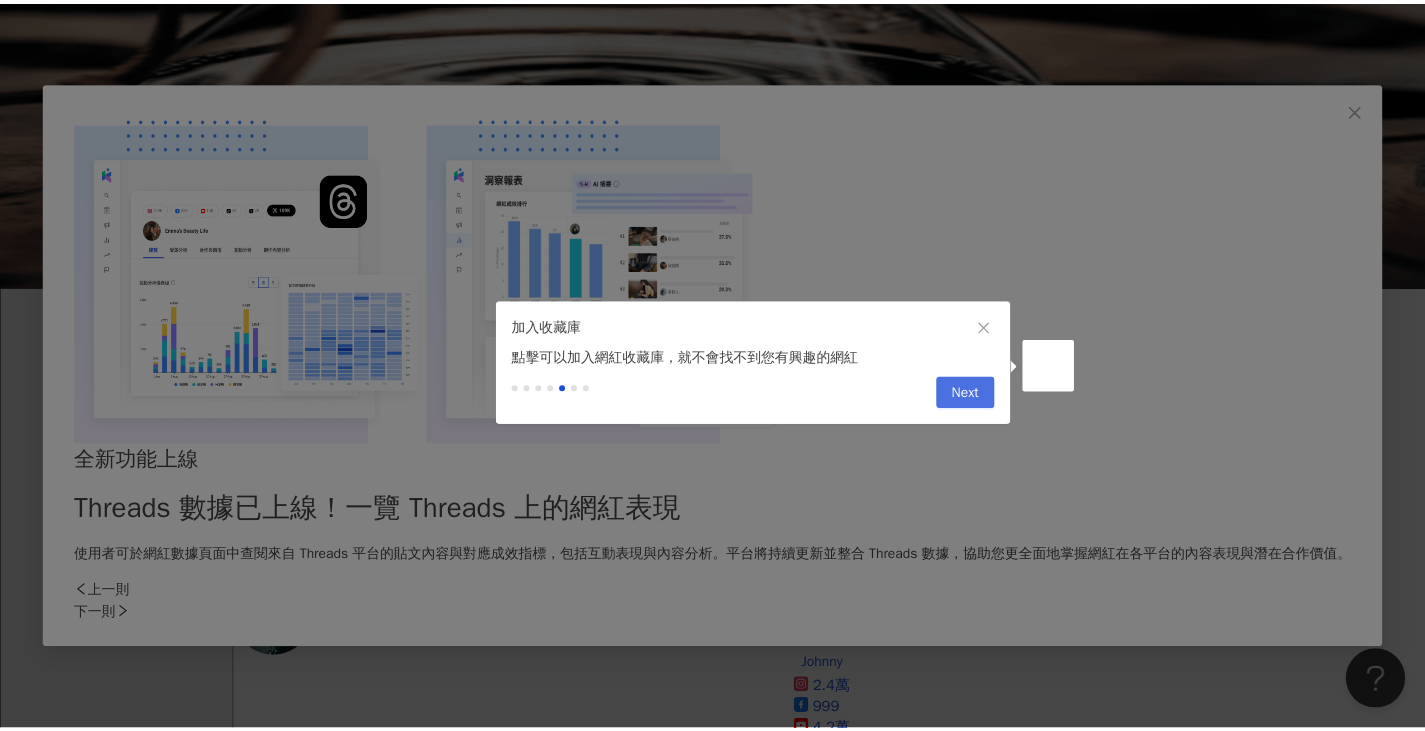 scroll, scrollTop: 0, scrollLeft: 0, axis: both 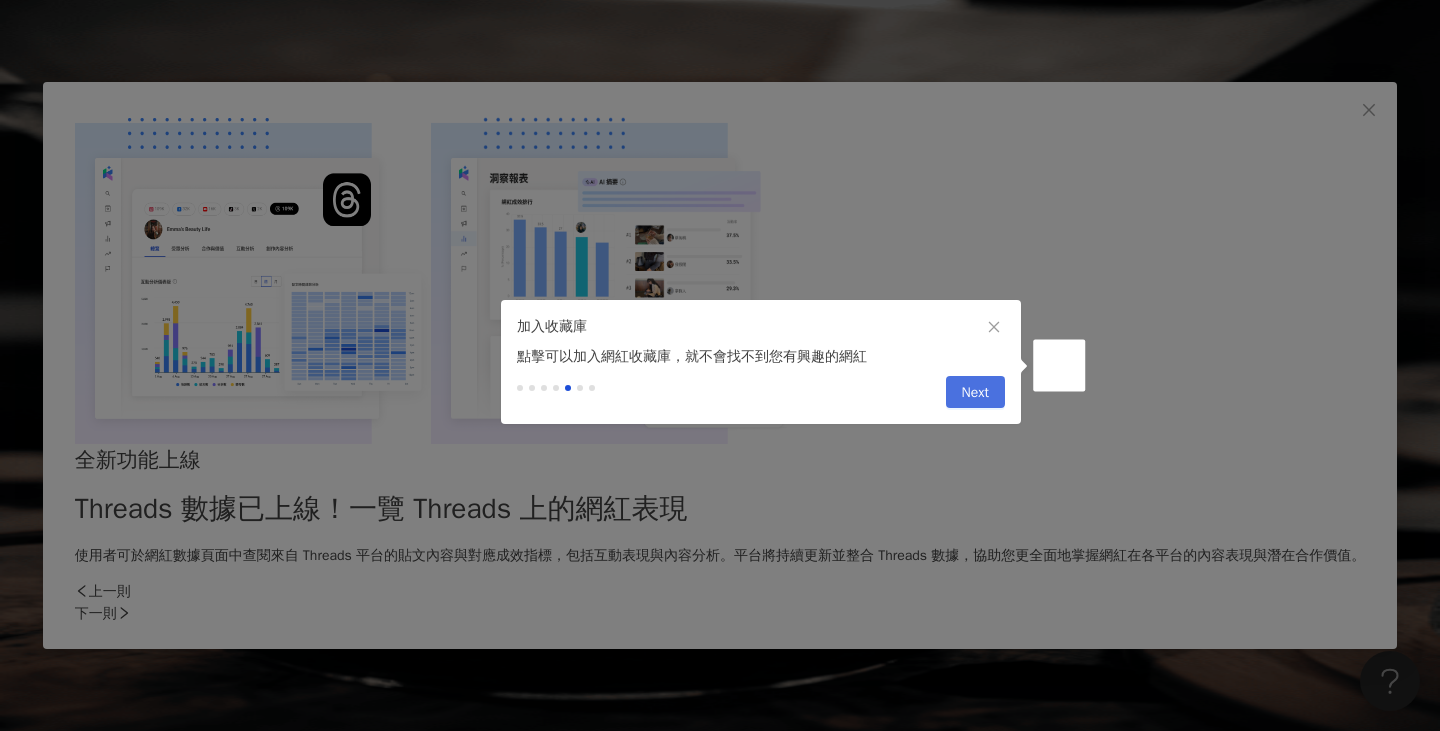click on "Next" at bounding box center (975, 393) 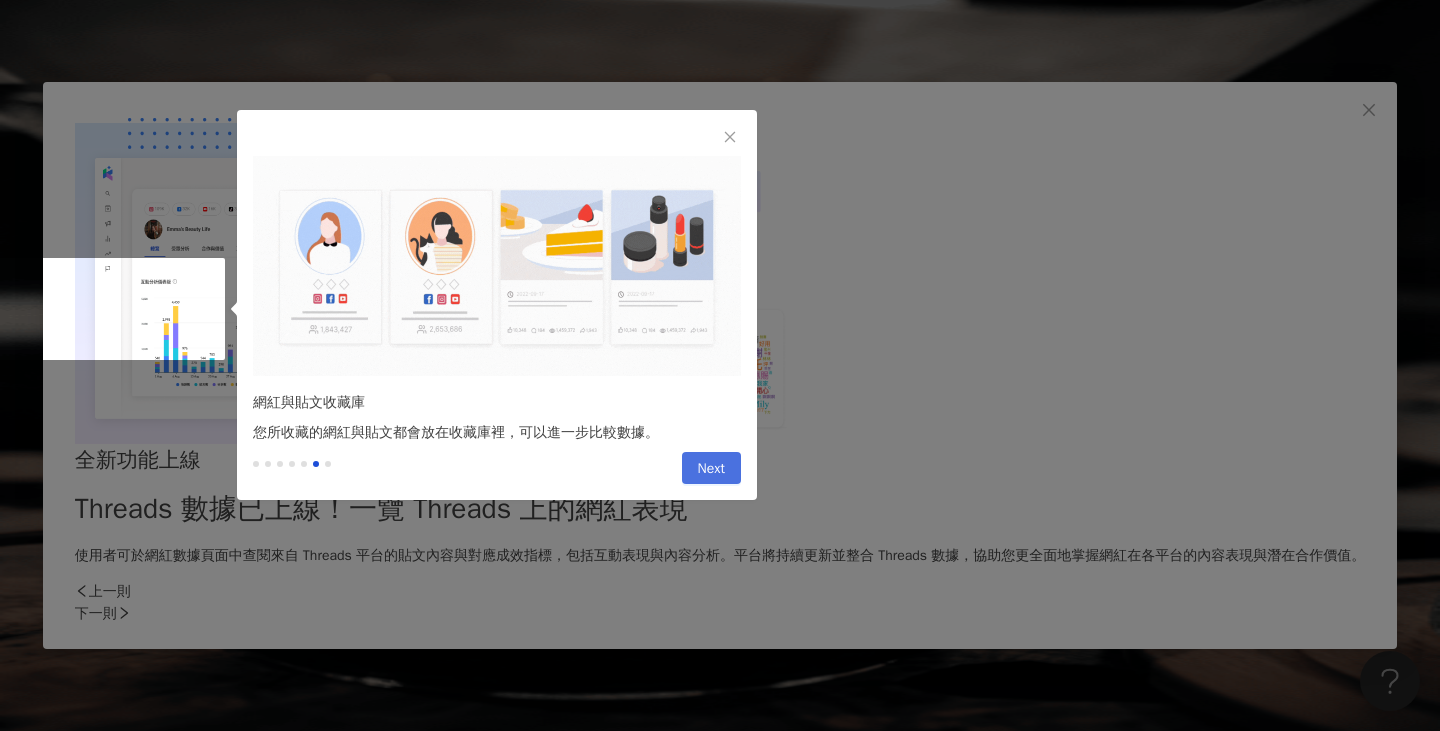 click on "Next" at bounding box center [711, 469] 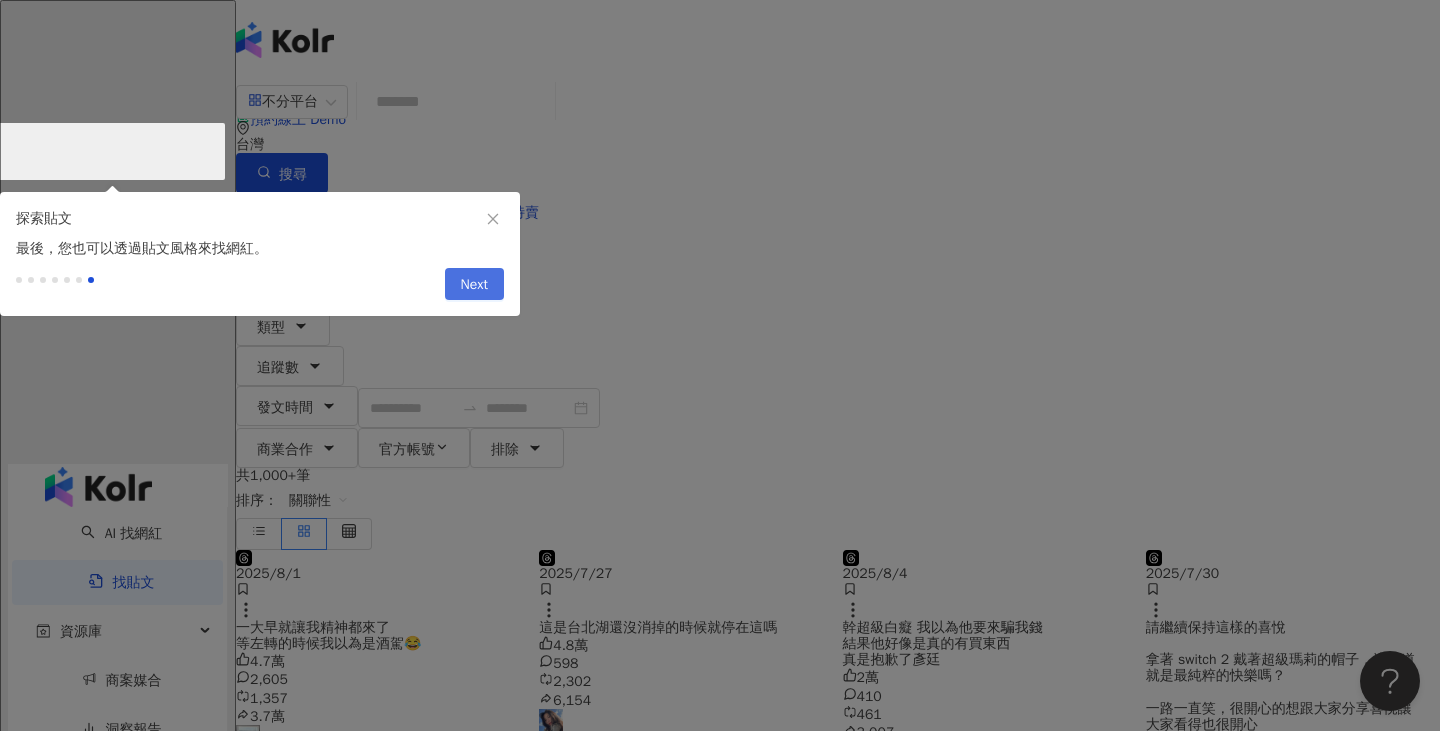 click on "Next" at bounding box center [474, 285] 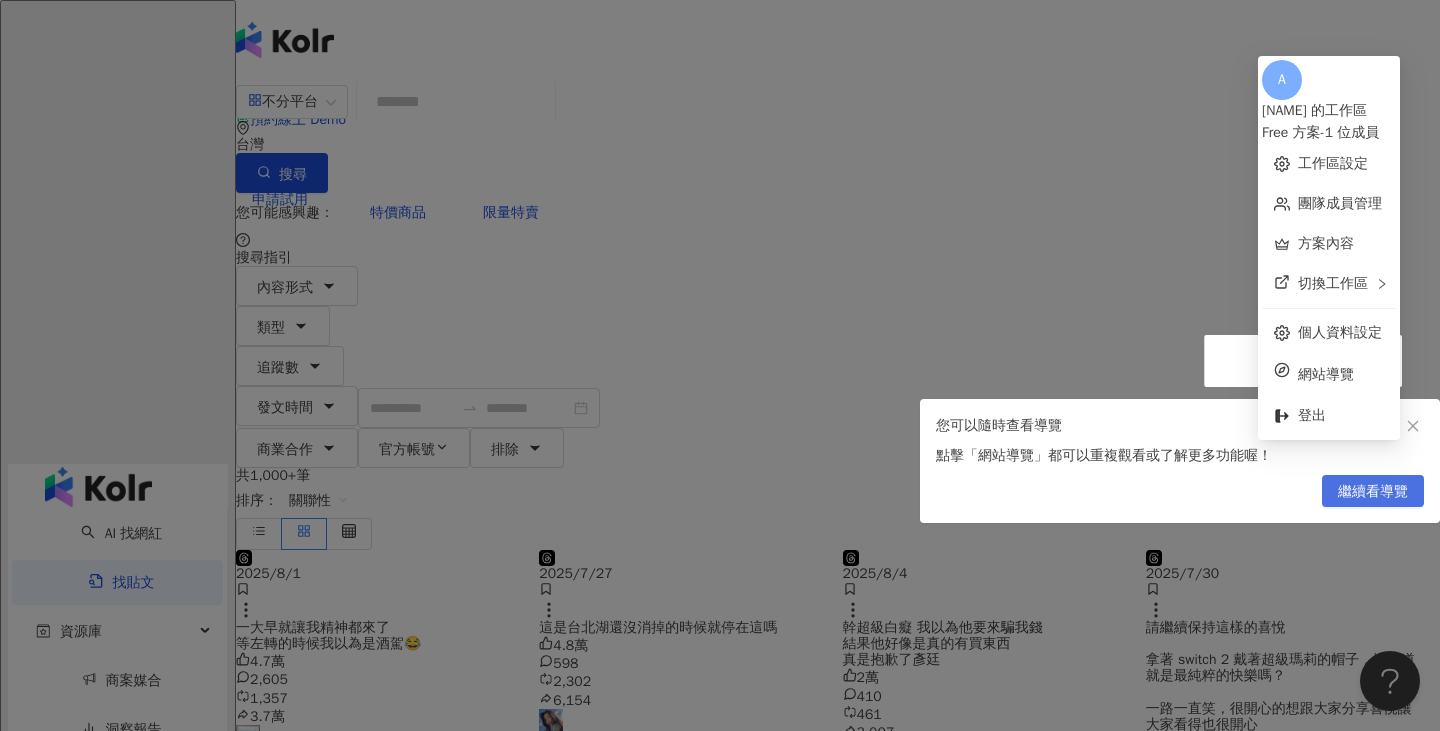click on "繼續看導覽" at bounding box center [1373, 492] 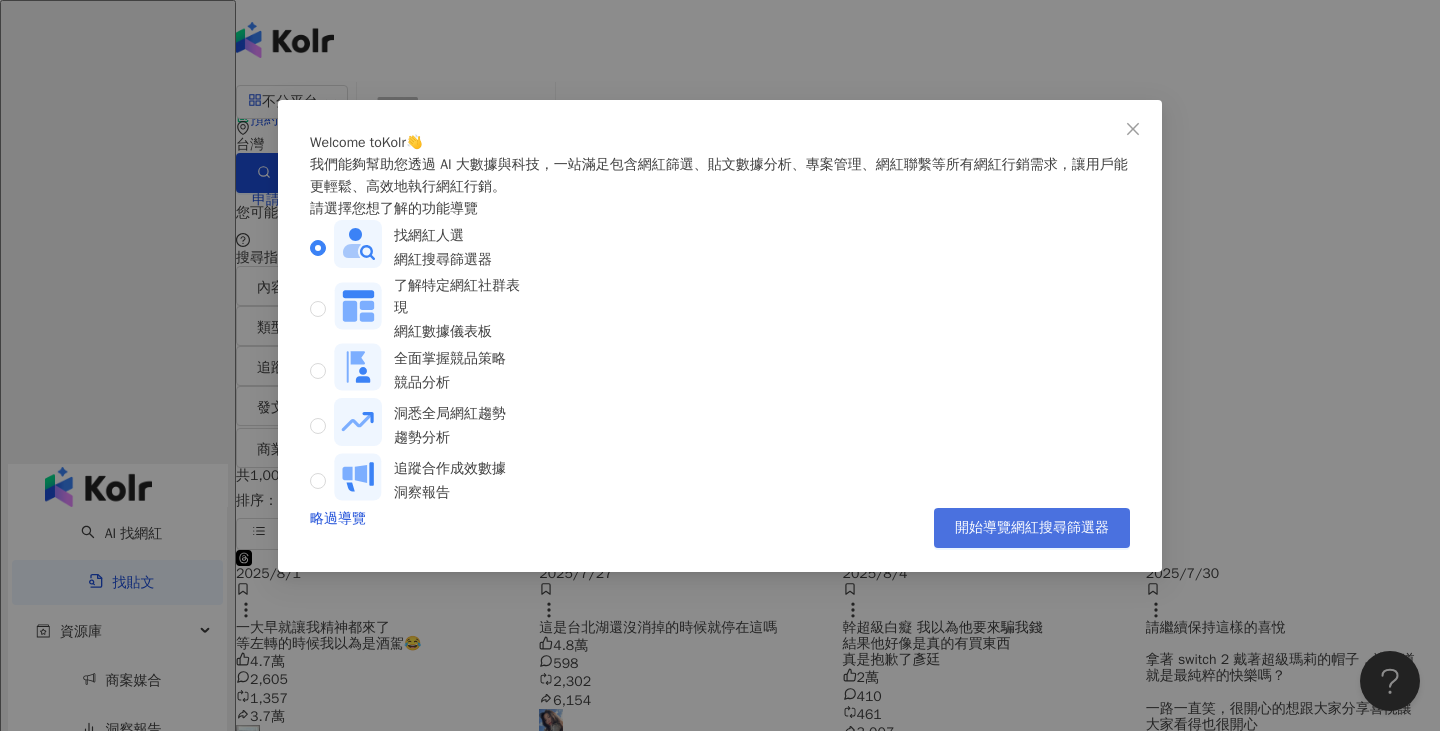 click on "開始導覽網紅搜尋篩選器" at bounding box center (1032, 528) 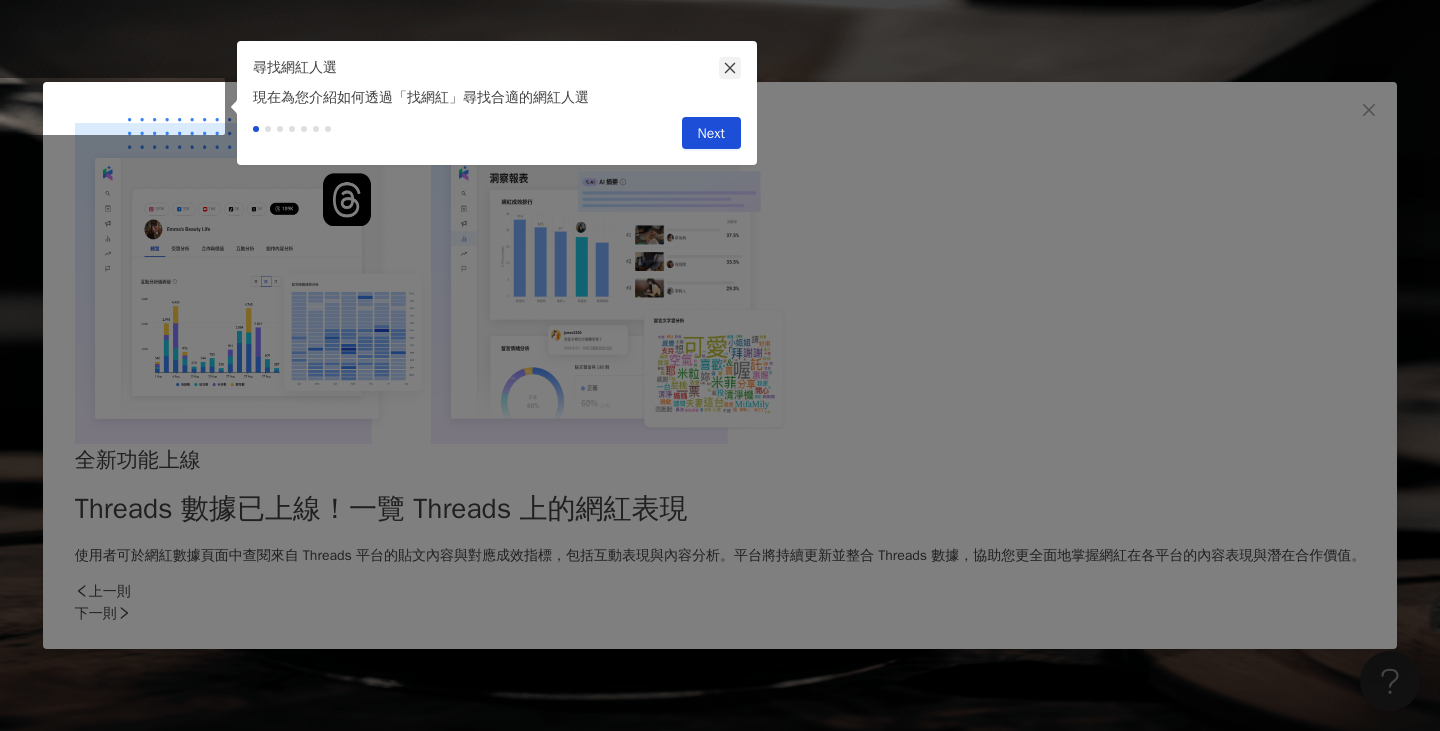 drag, startPoint x: 728, startPoint y: 68, endPoint x: 713, endPoint y: 120, distance: 54.120235 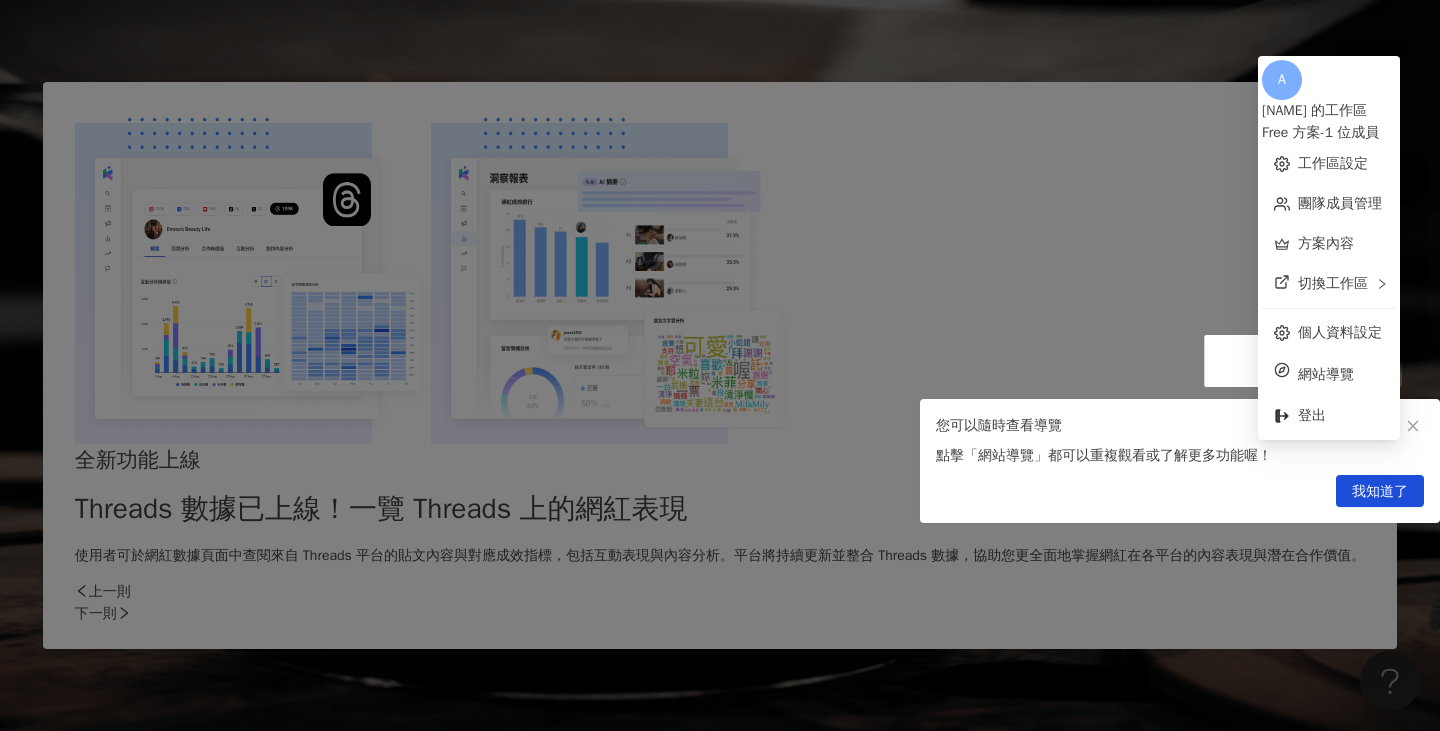 click on "我知道了" at bounding box center (1380, 492) 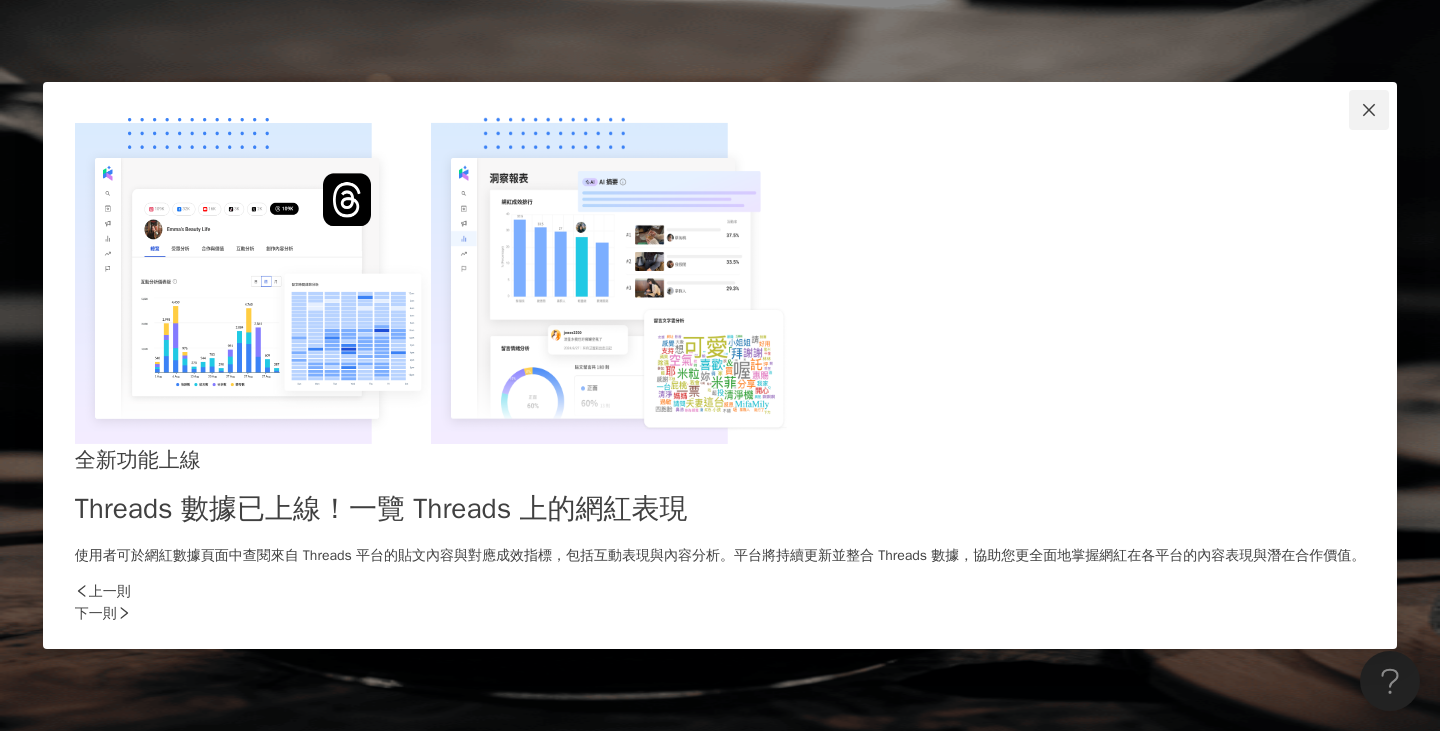 click 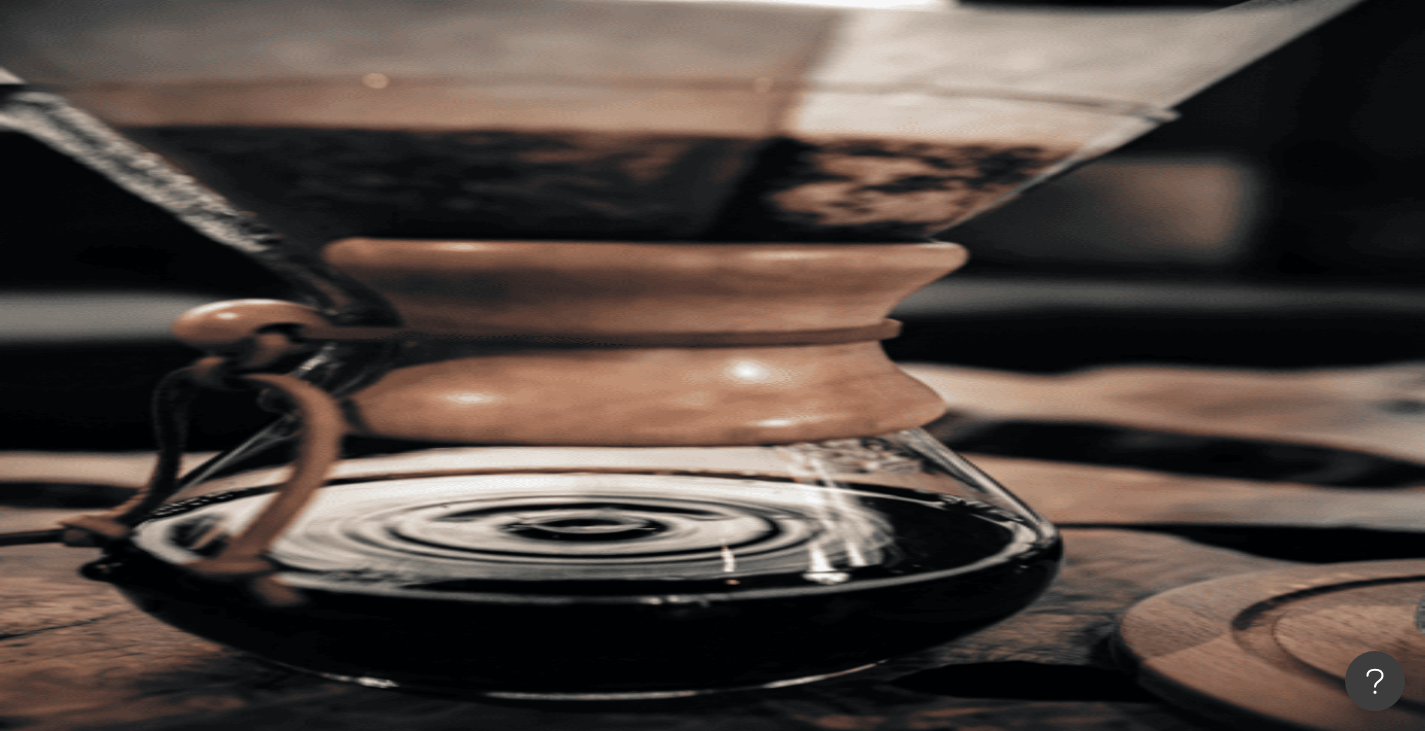 click at bounding box center (446, 99) 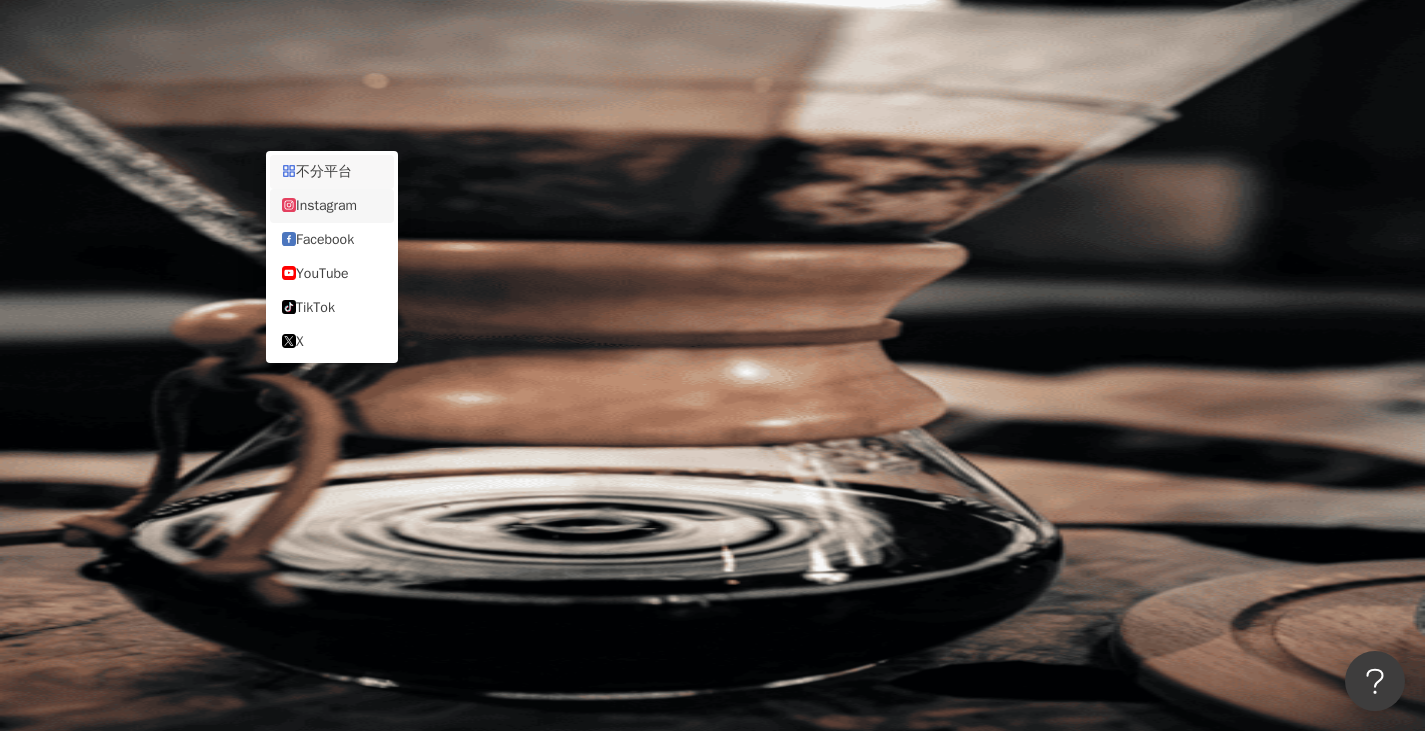 click on "Instagram" at bounding box center (332, 206) 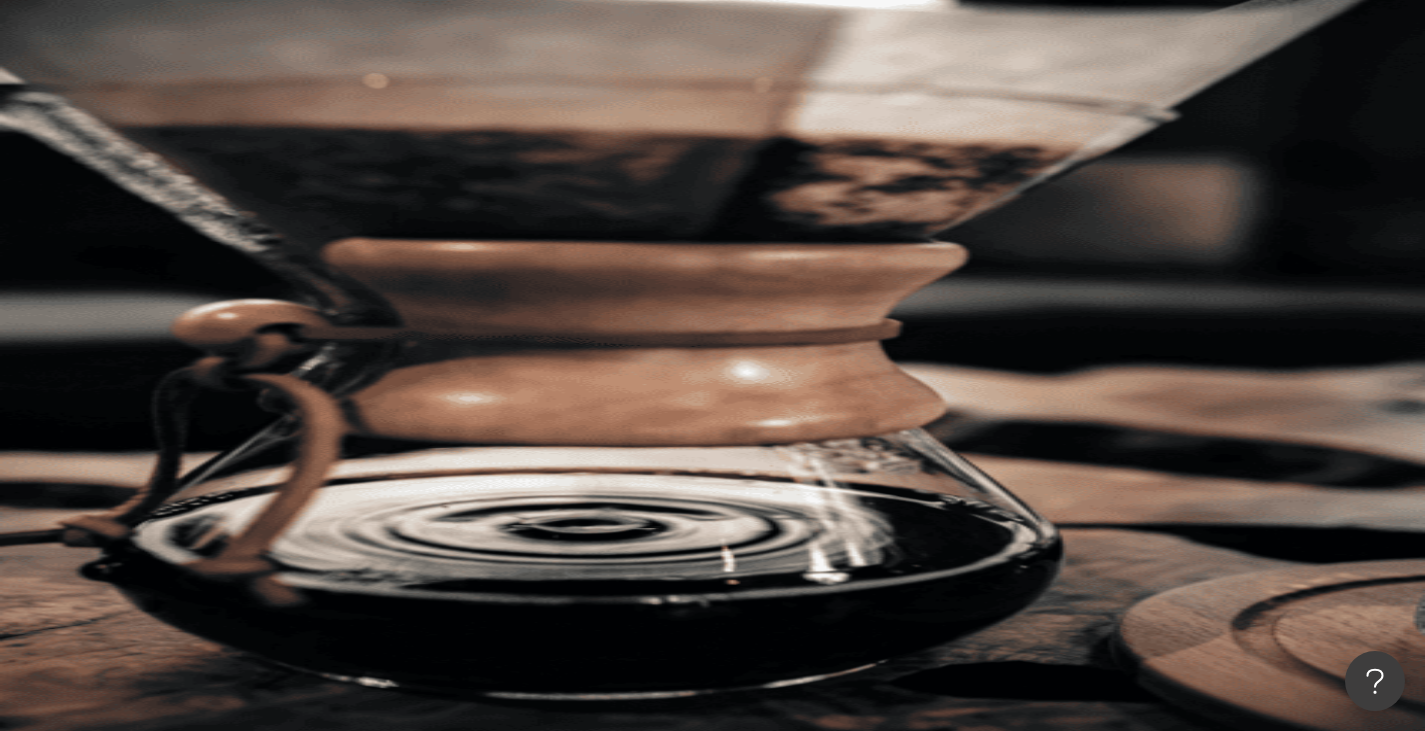click at bounding box center [451, 99] 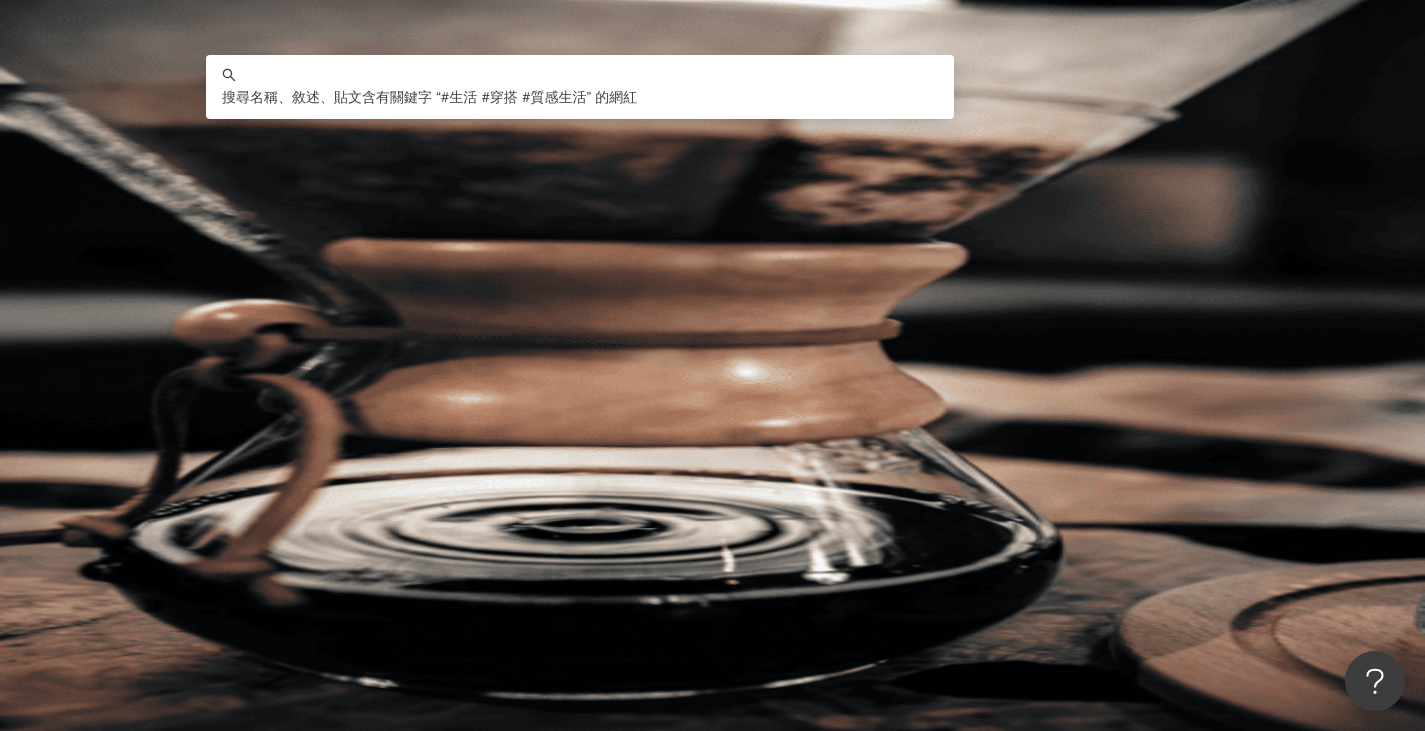 drag, startPoint x: 716, startPoint y: 110, endPoint x: 64, endPoint y: 148, distance: 653.10645 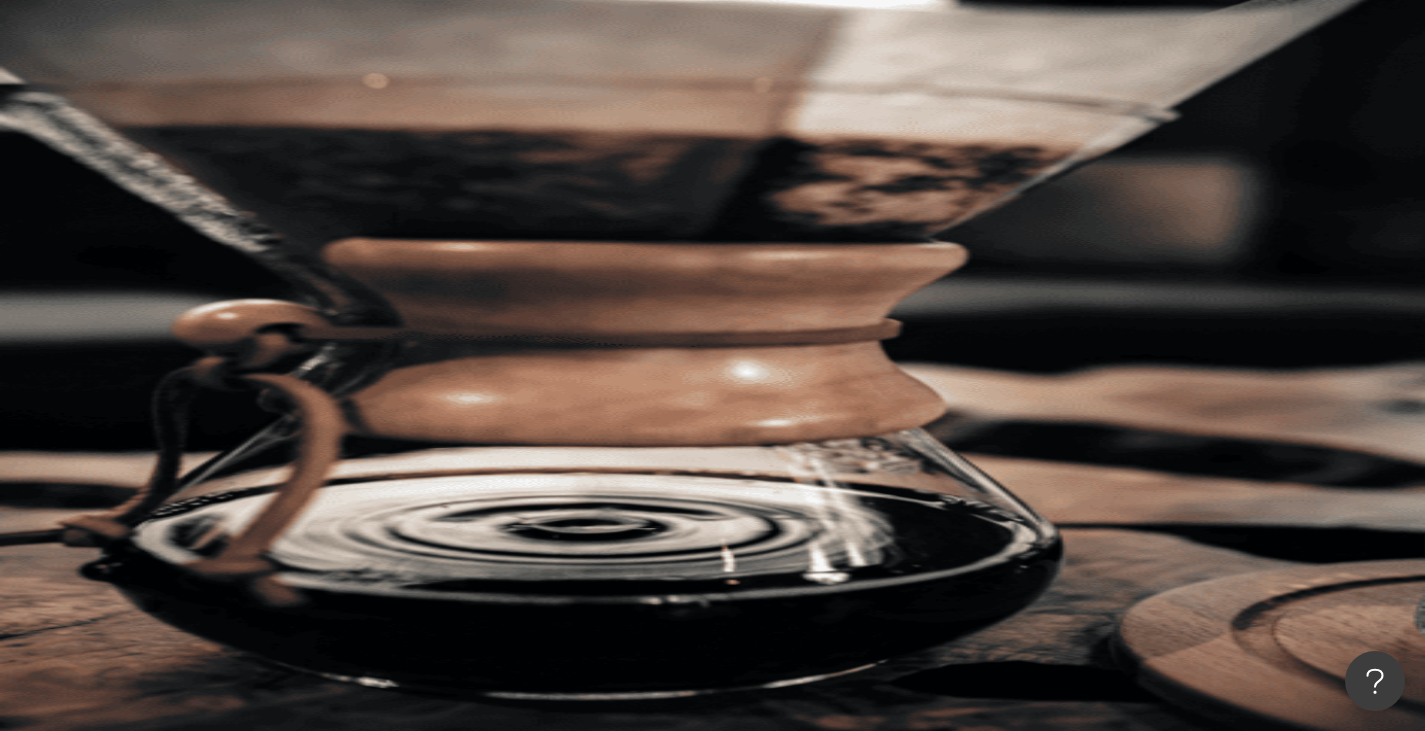 paste on "**********" 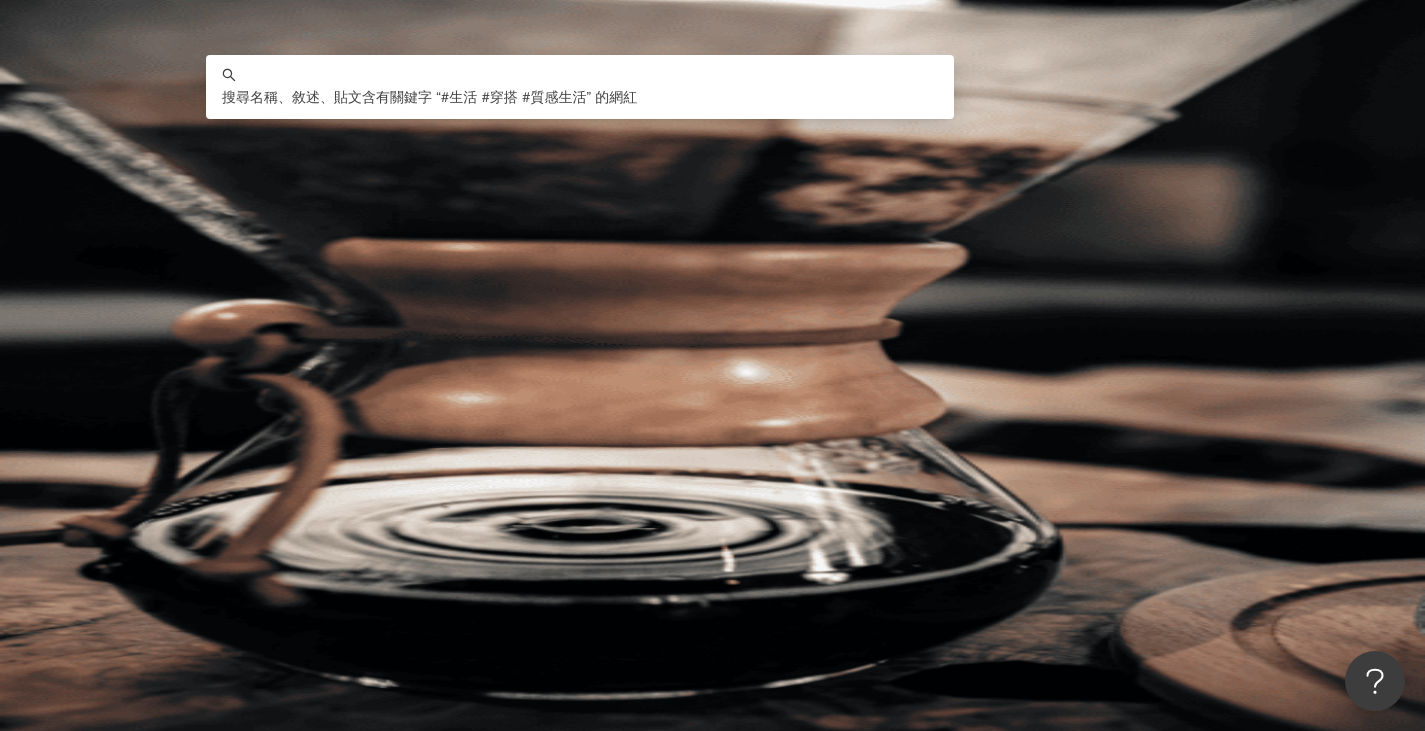 click on "**********" at bounding box center (451, 99) 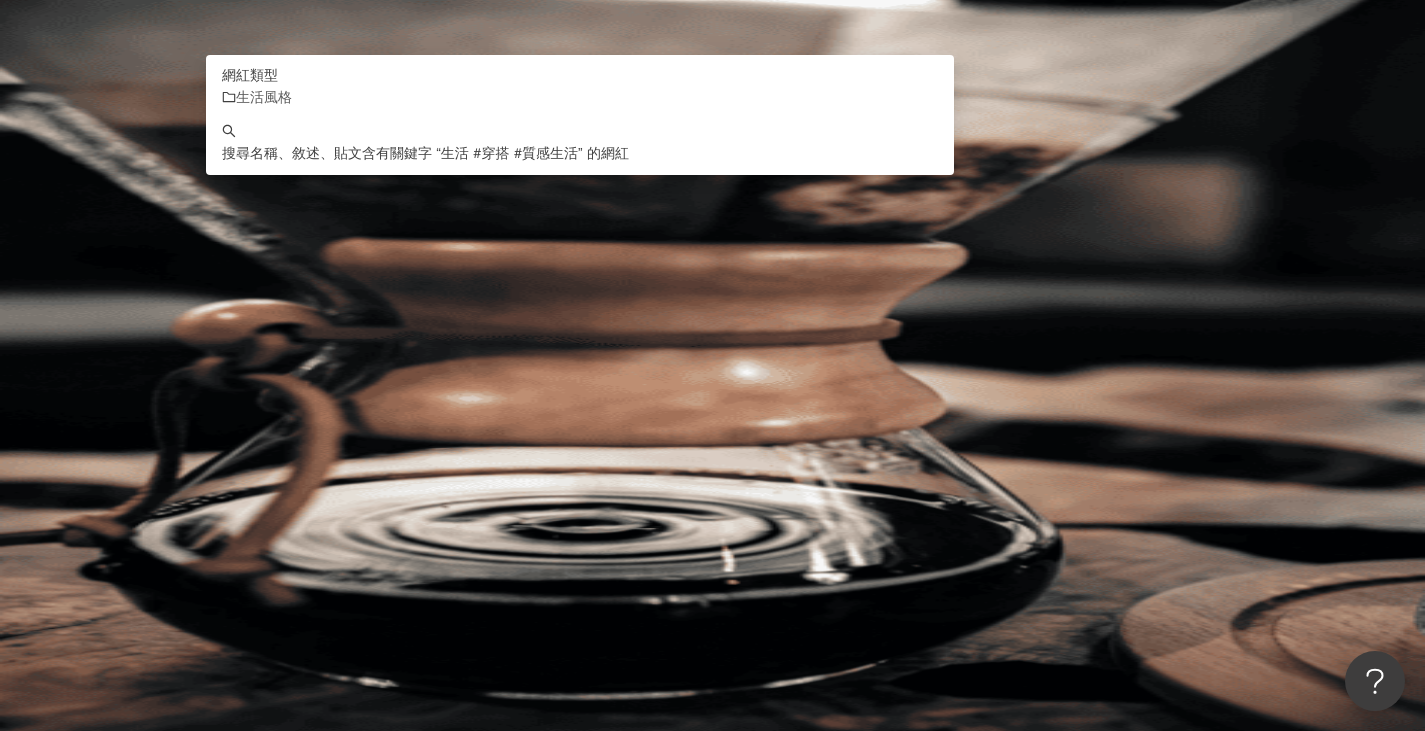 click on "**********" at bounding box center [451, 99] 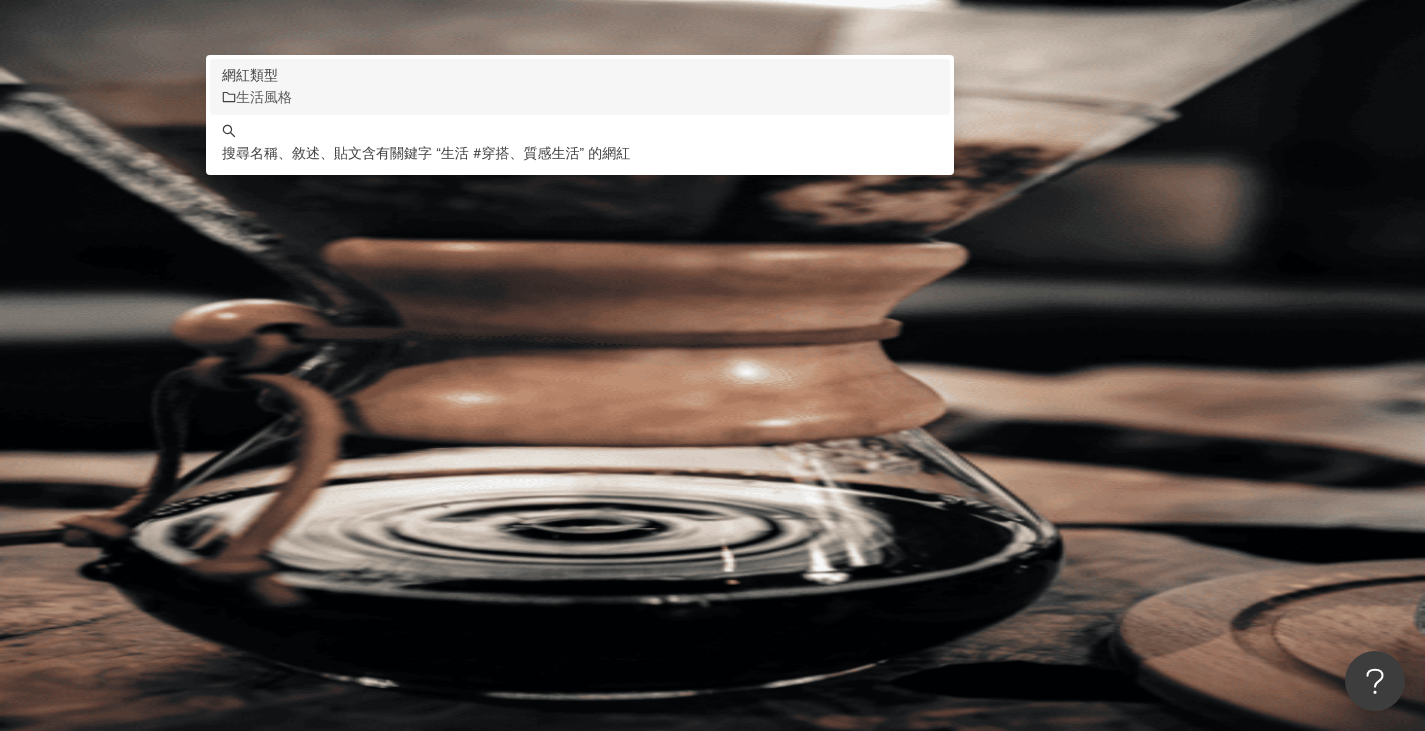 drag, startPoint x: 507, startPoint y: 123, endPoint x: 534, endPoint y: 125, distance: 27.073973 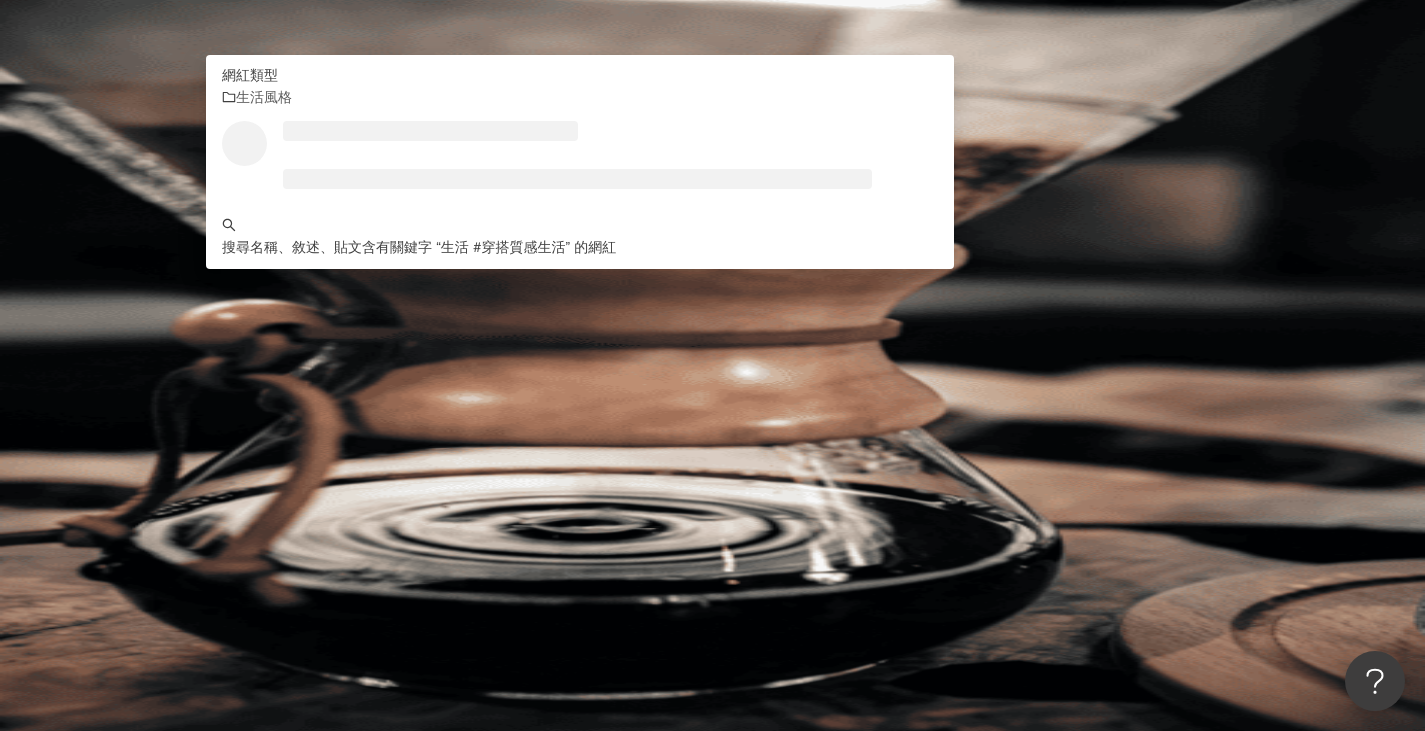 click on "**********" at bounding box center [451, 99] 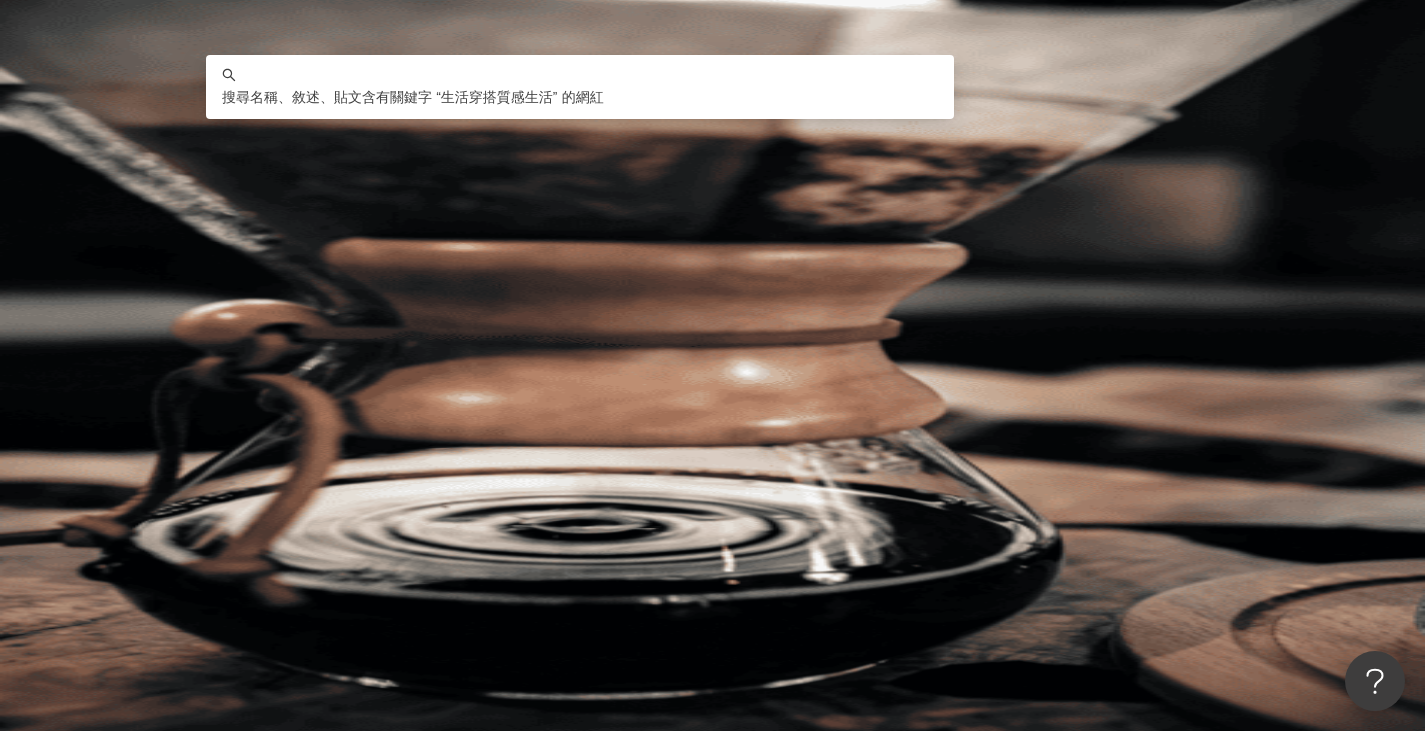 paste on "*" 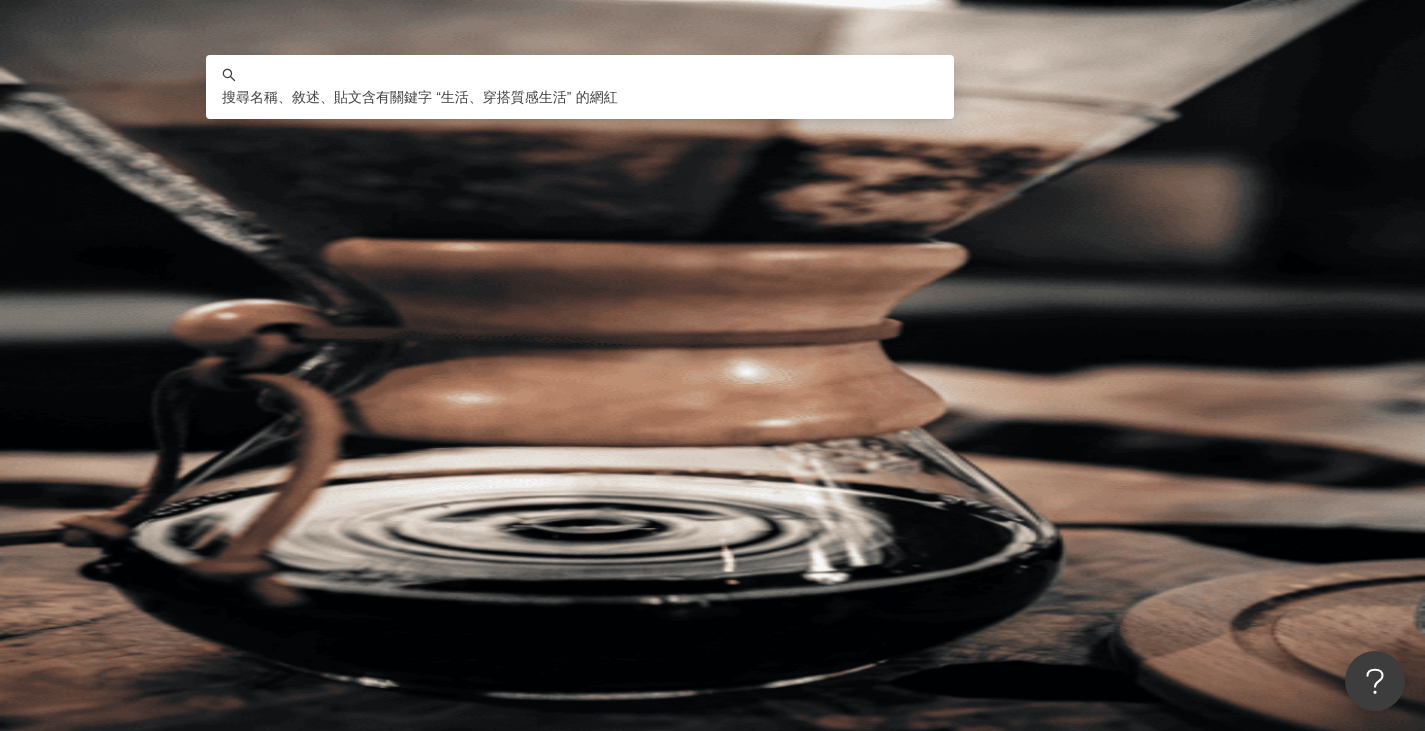 click on "*********" at bounding box center [451, 99] 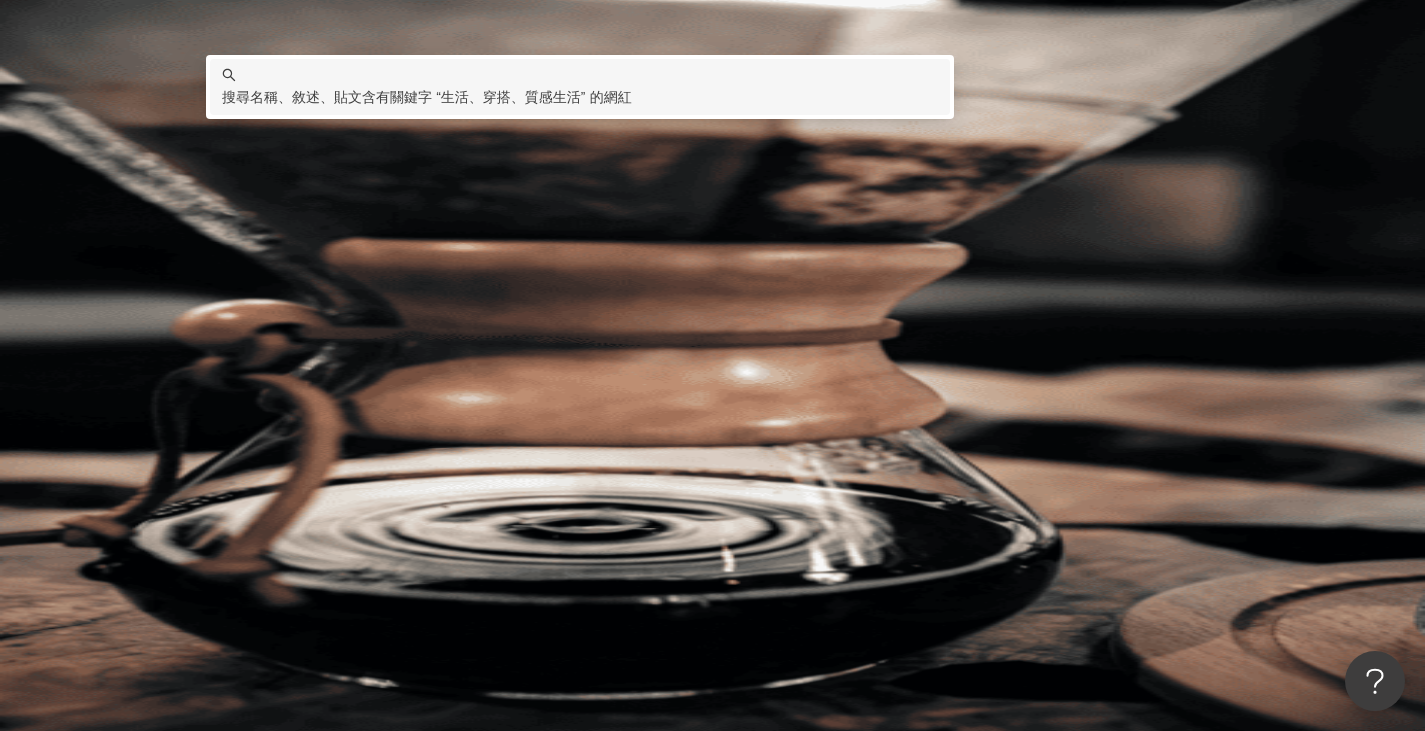 type on "**********" 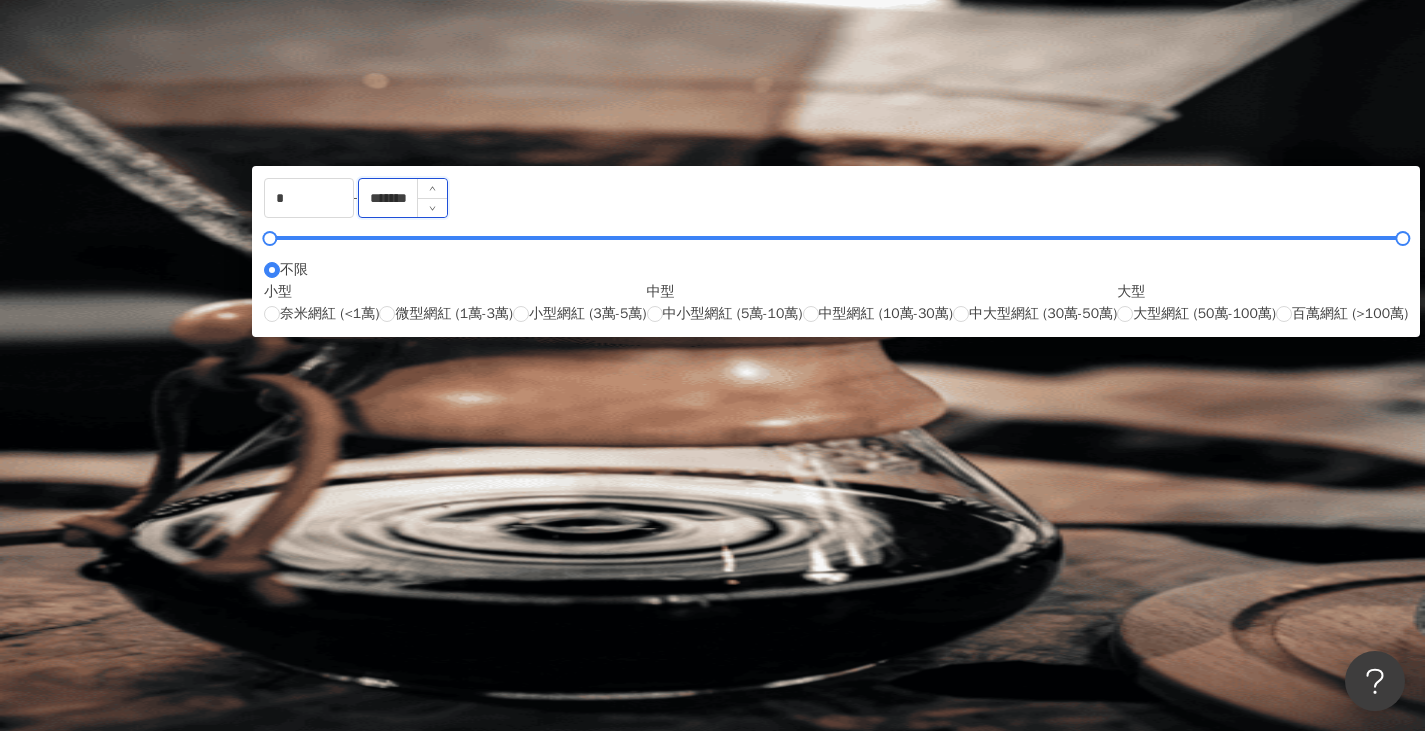 click on "*******" at bounding box center [403, 198] 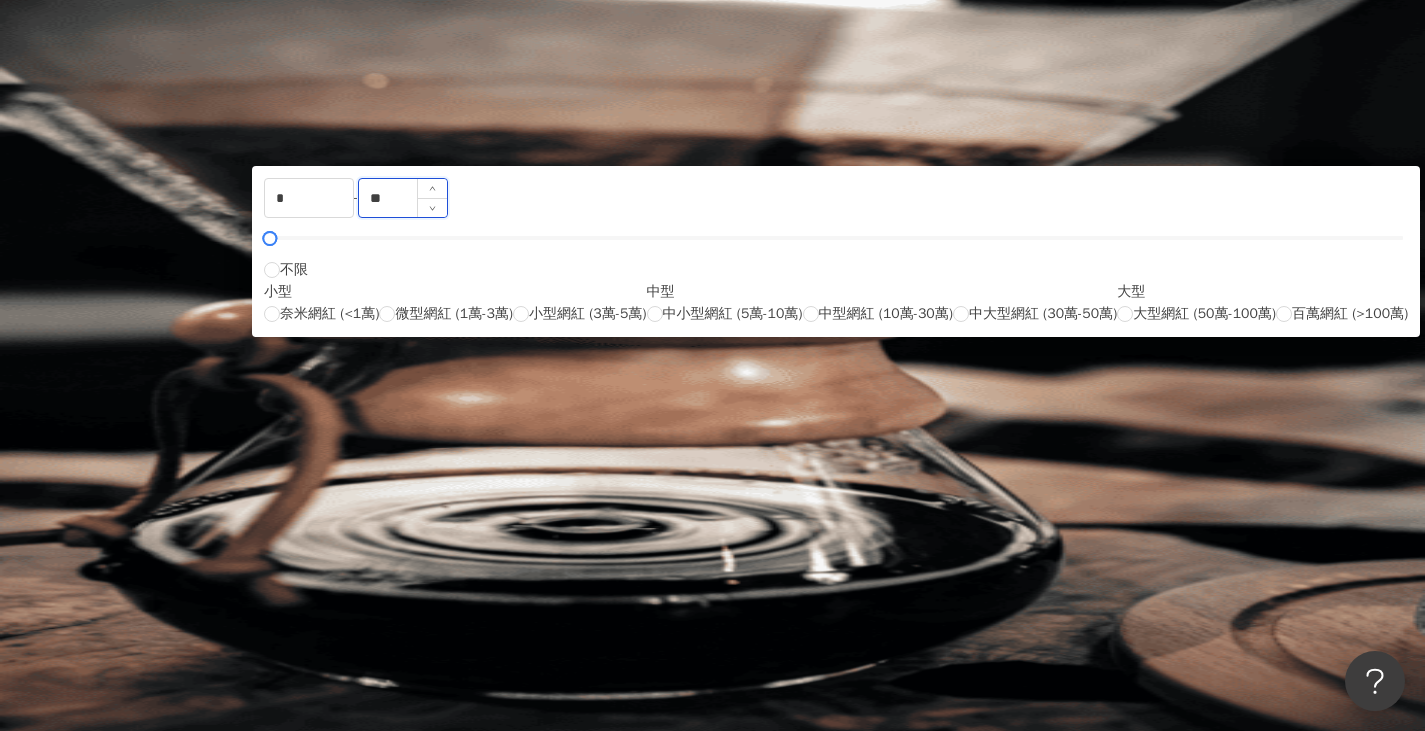 type on "*" 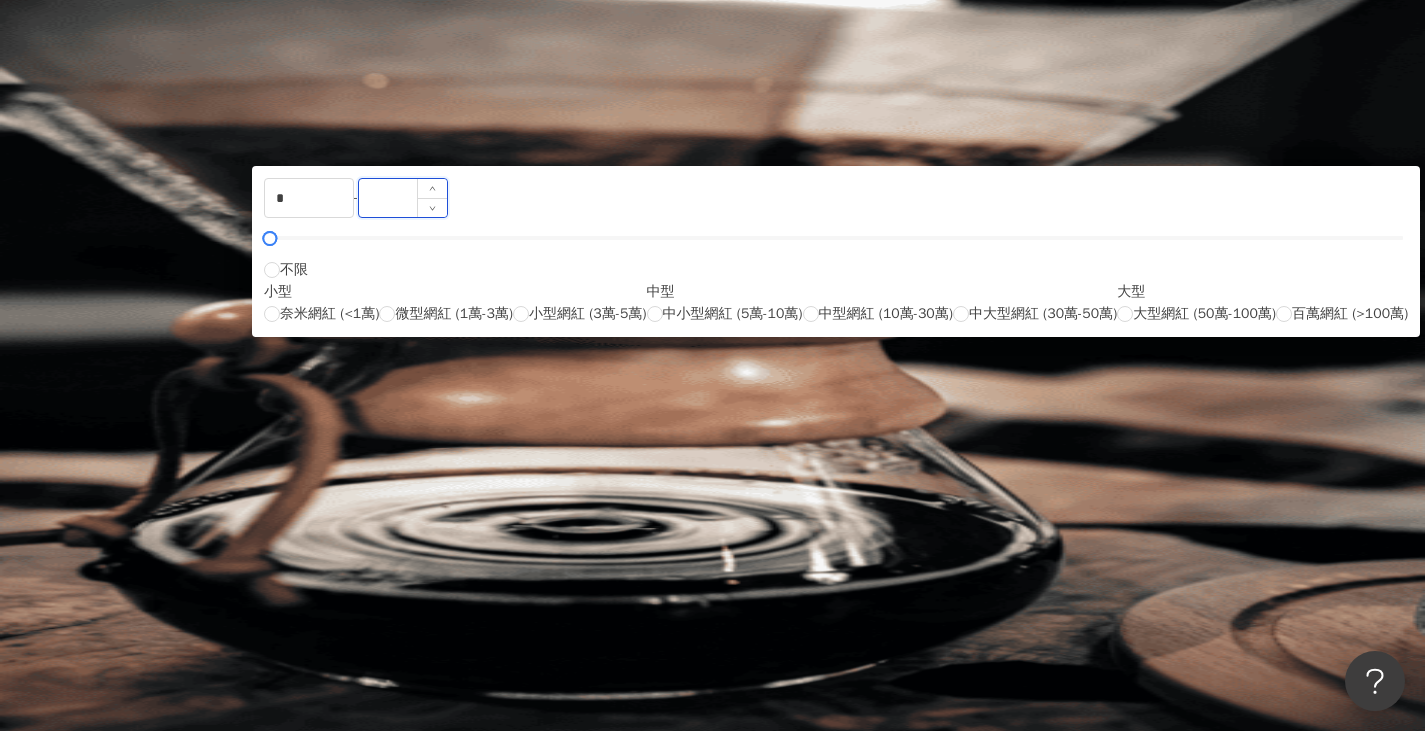 type on "*" 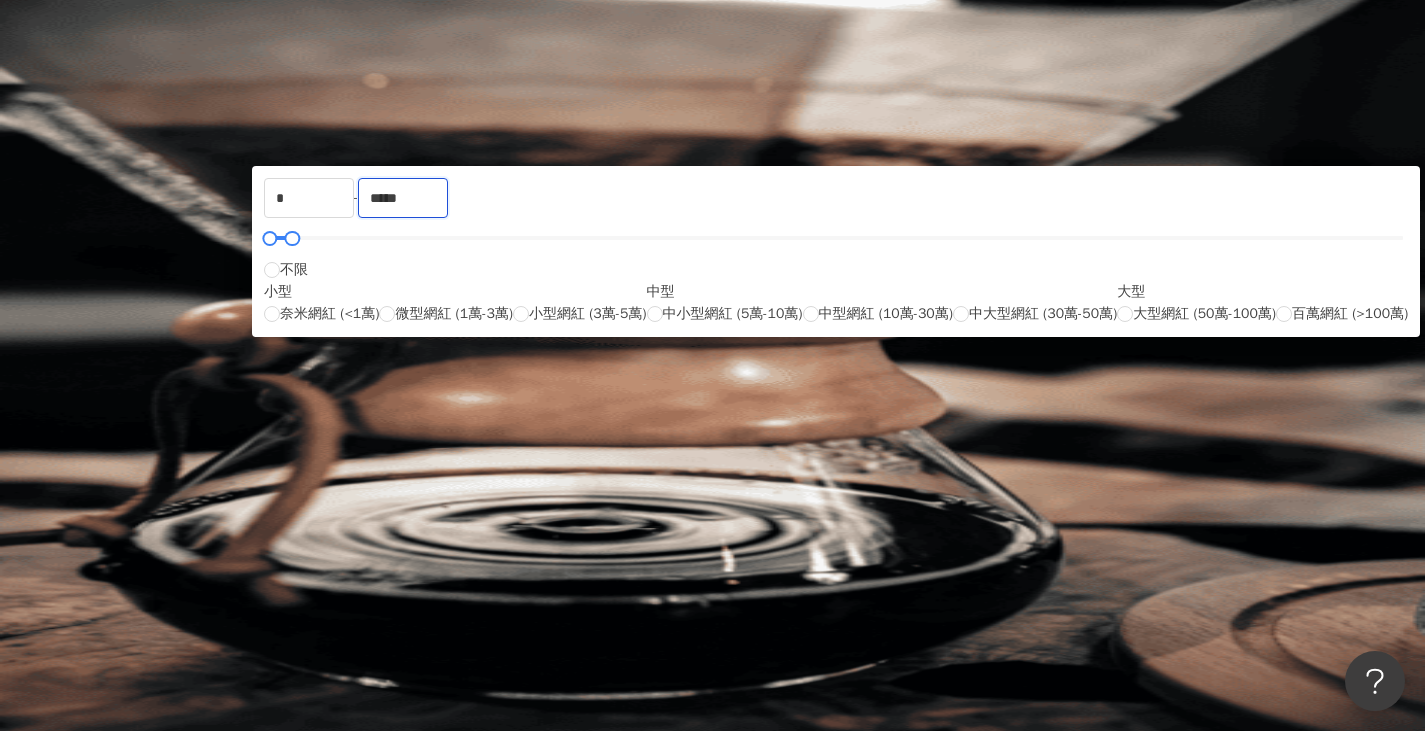 type on "*****" 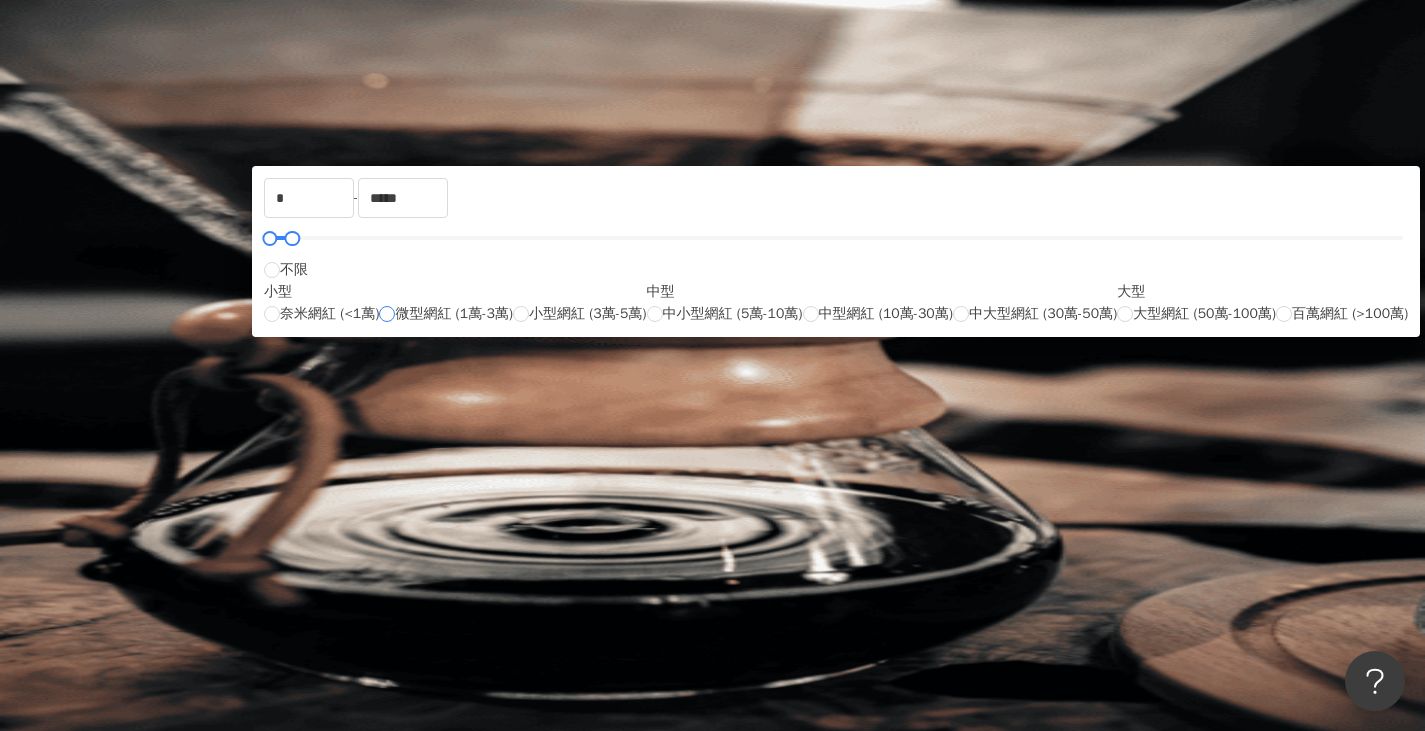 click on "微型網紅 (1萬-3萬)" at bounding box center (454, 314) 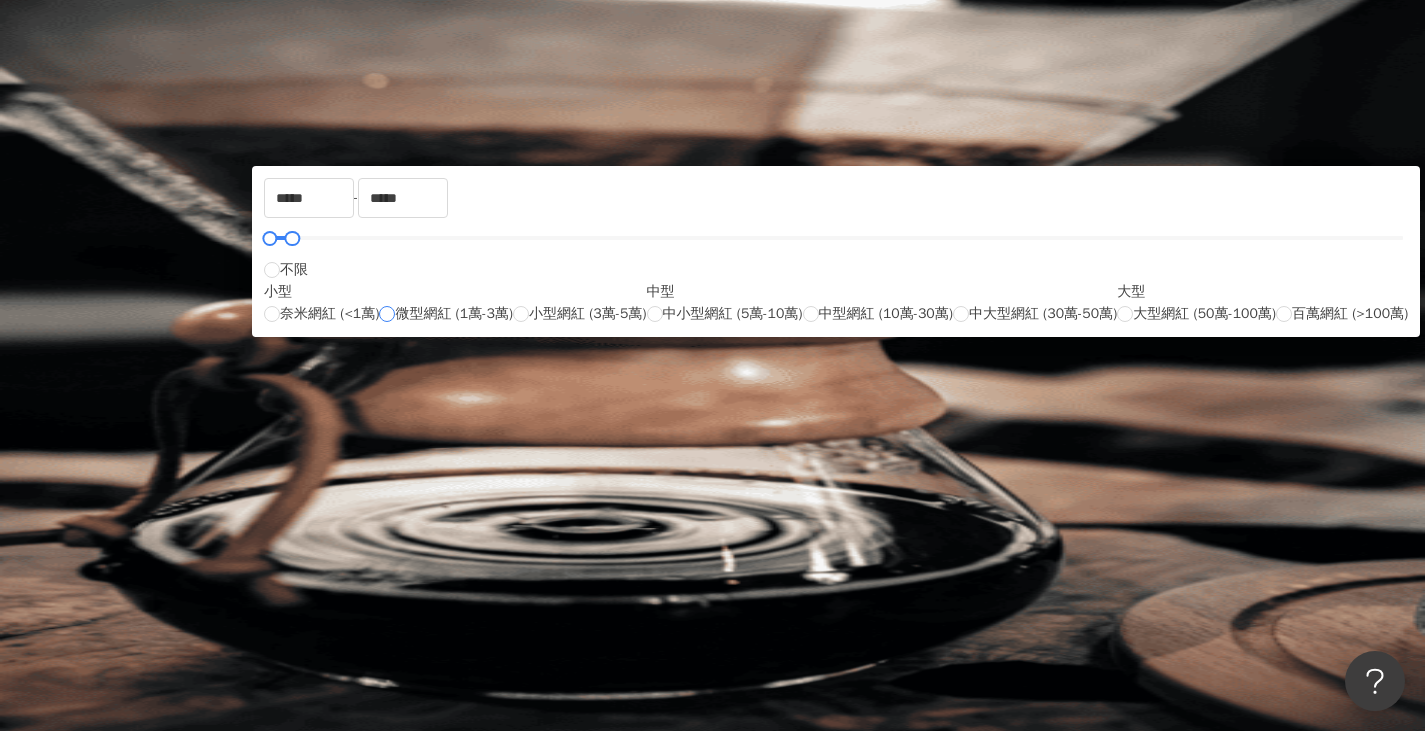 type on "*****" 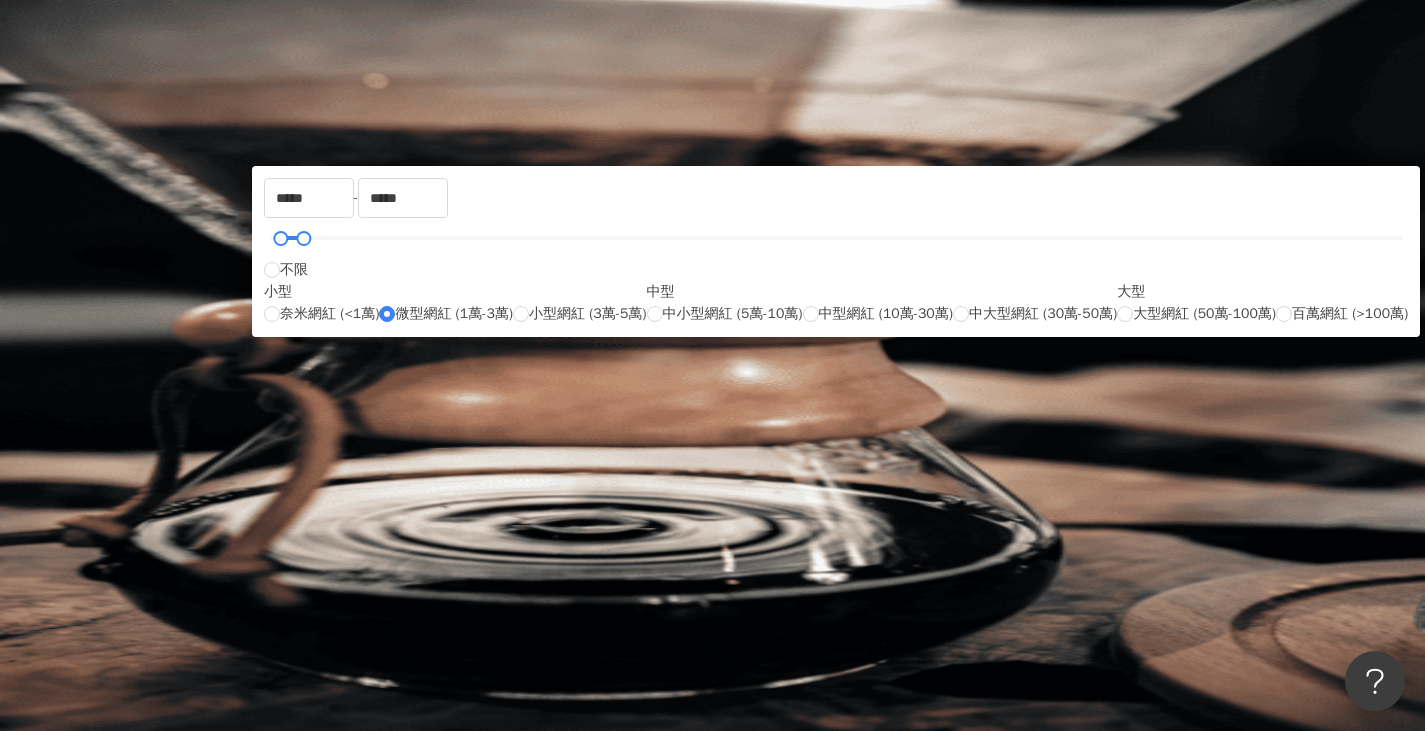 click on "AI 推薦 ： 精選優質網紅" at bounding box center [830, 548] 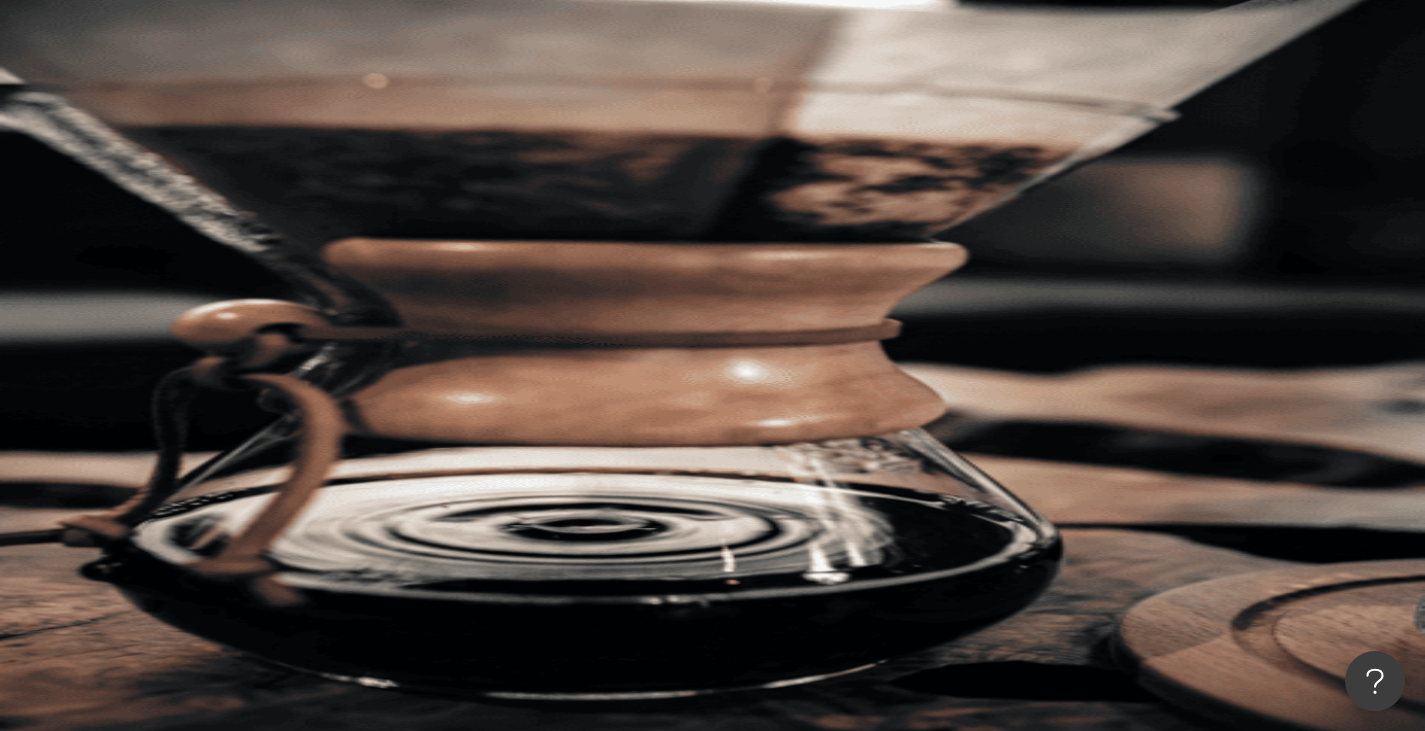 click 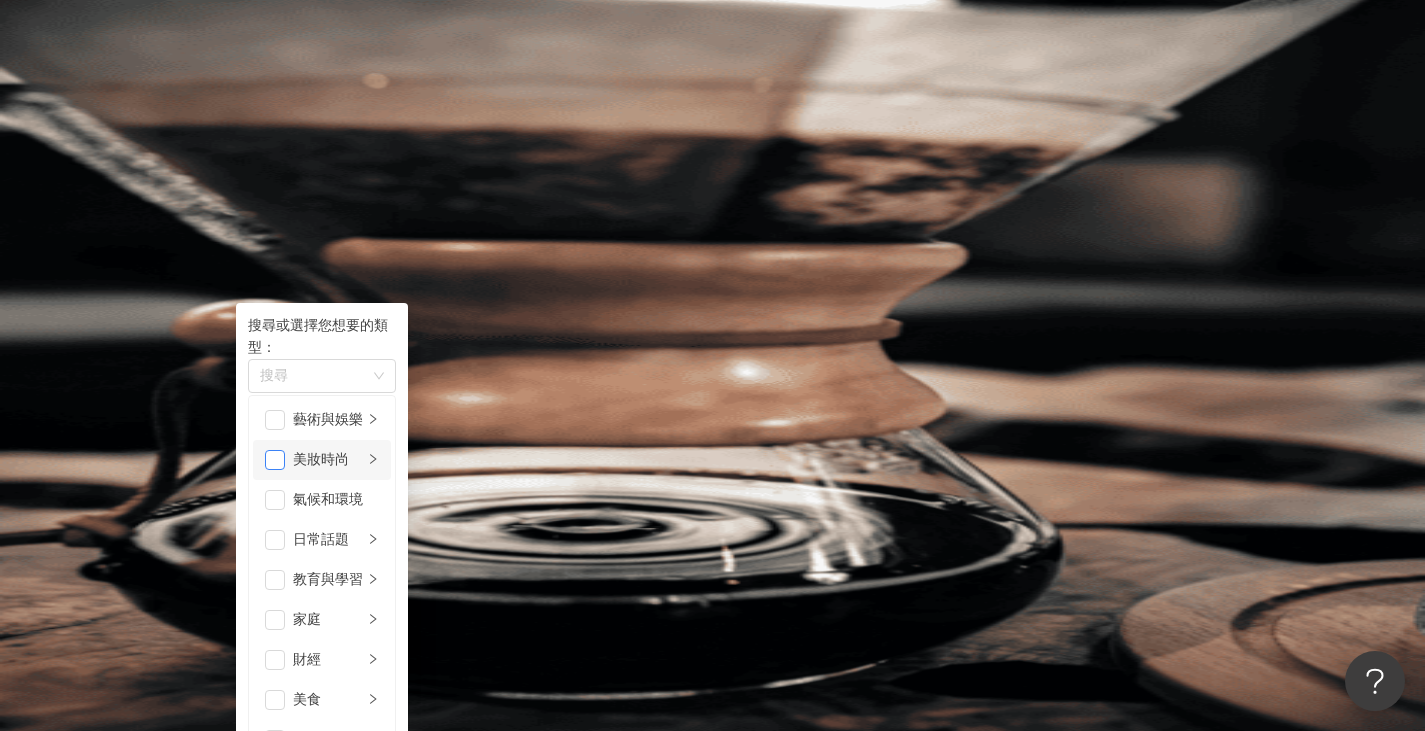 click at bounding box center (275, 460) 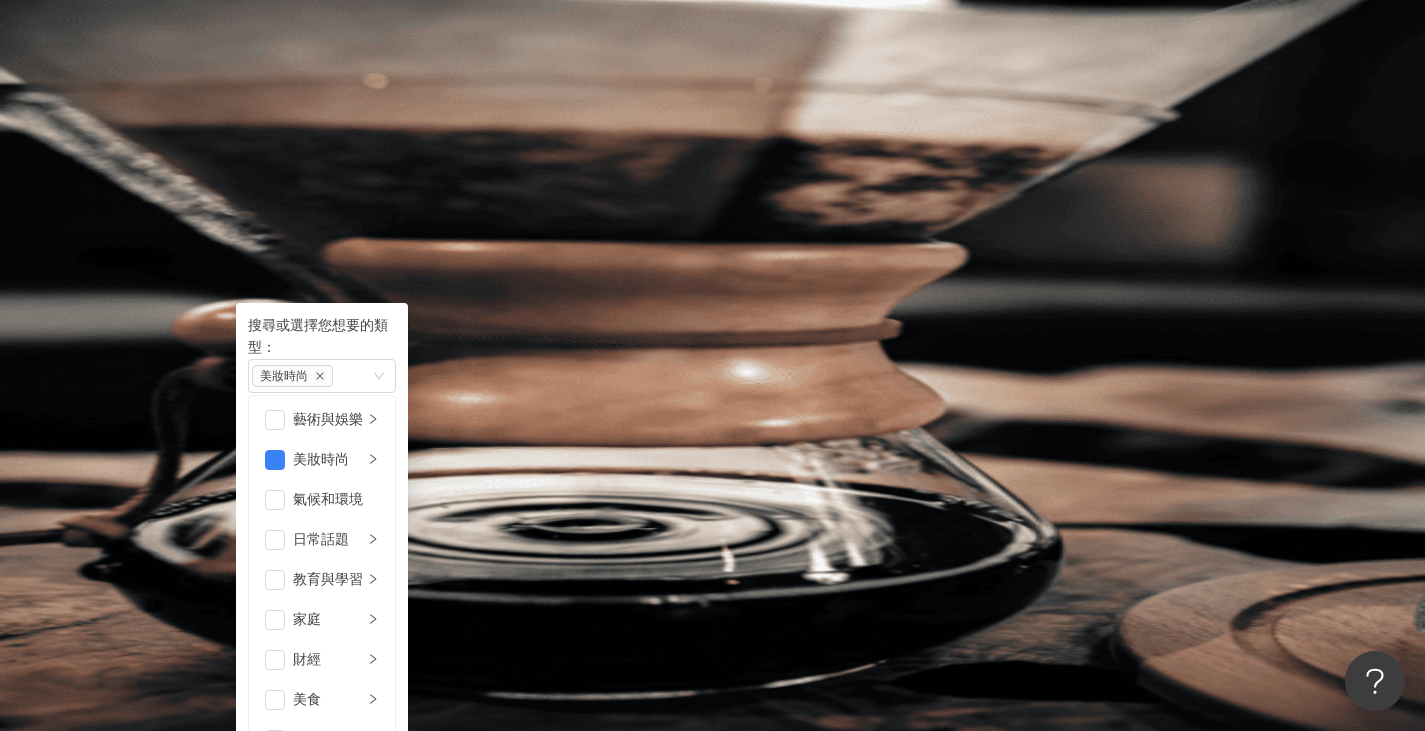 scroll, scrollTop: 300, scrollLeft: 0, axis: vertical 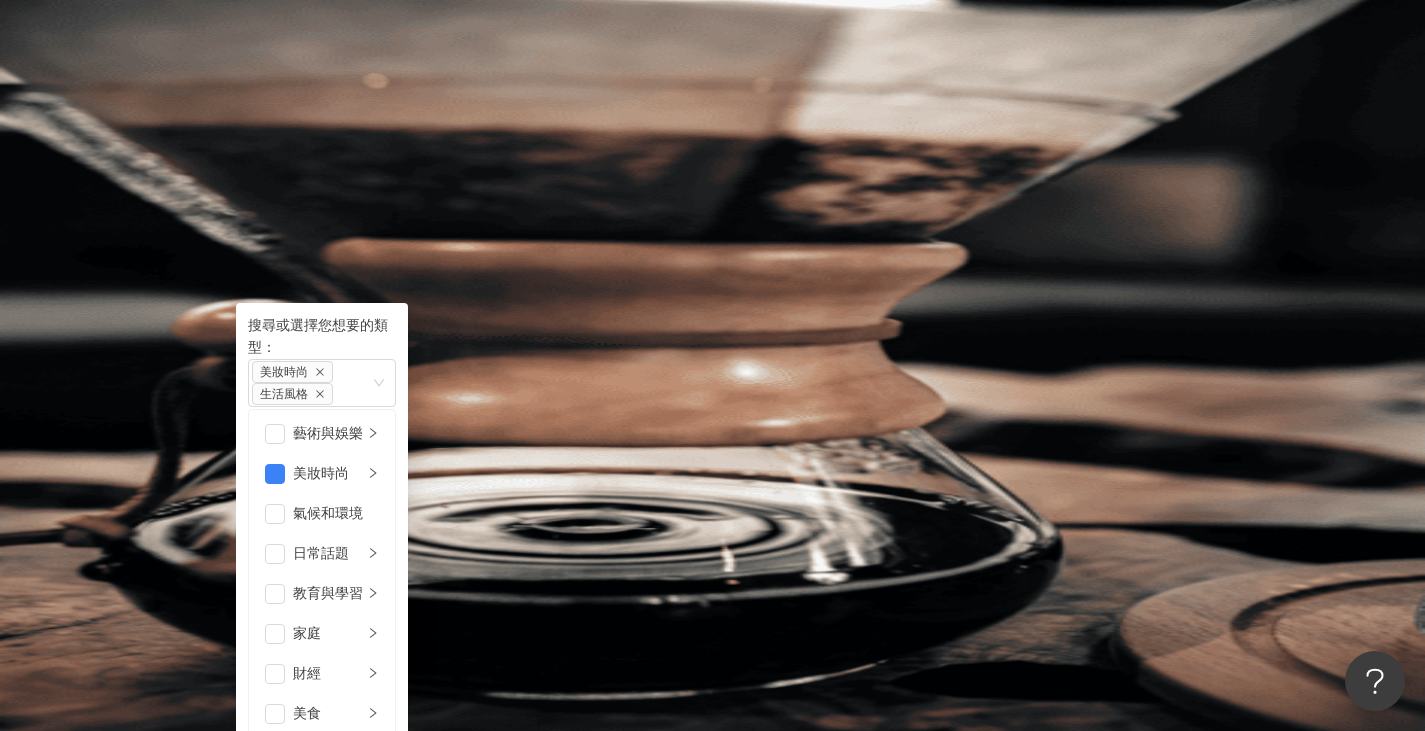 click on "AI 推薦 ： 精選優質網紅" at bounding box center (830, 548) 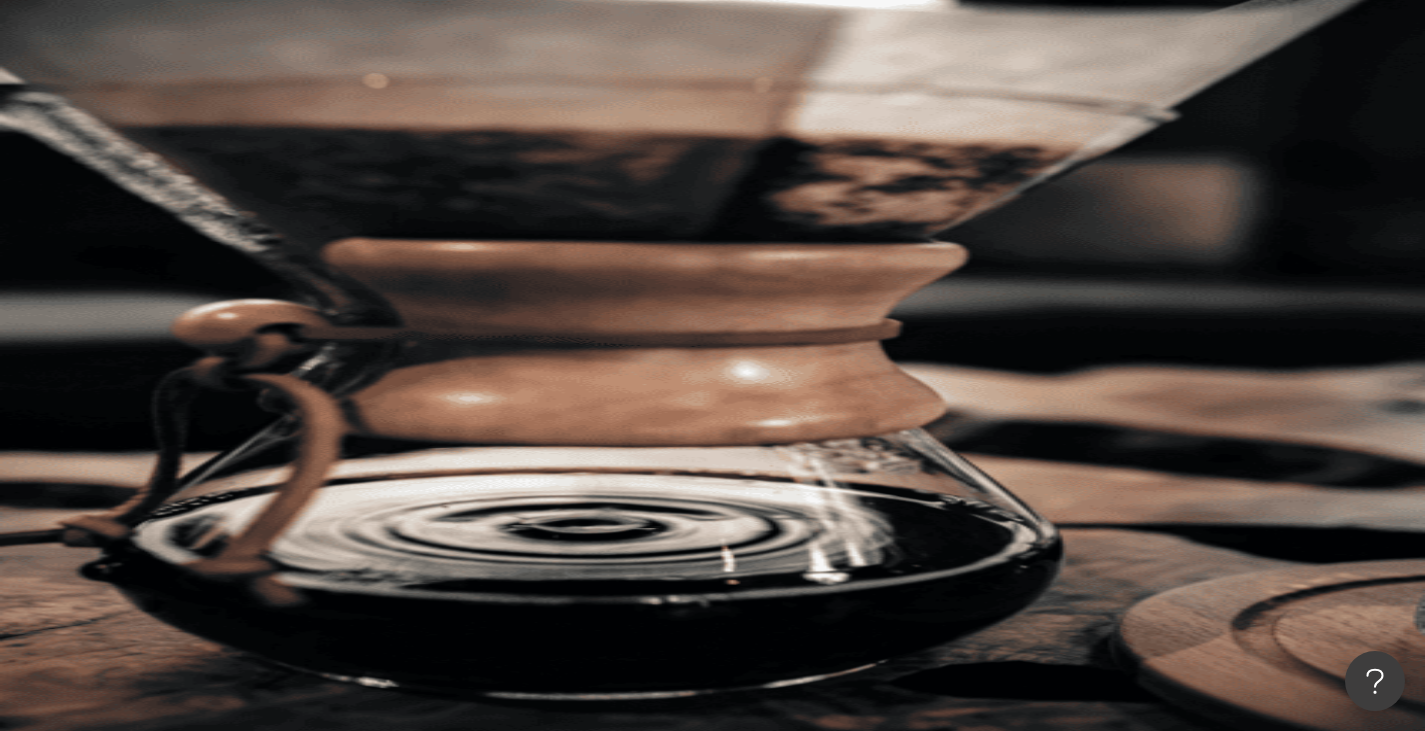 click on "搜尋" at bounding box center (282, 171) 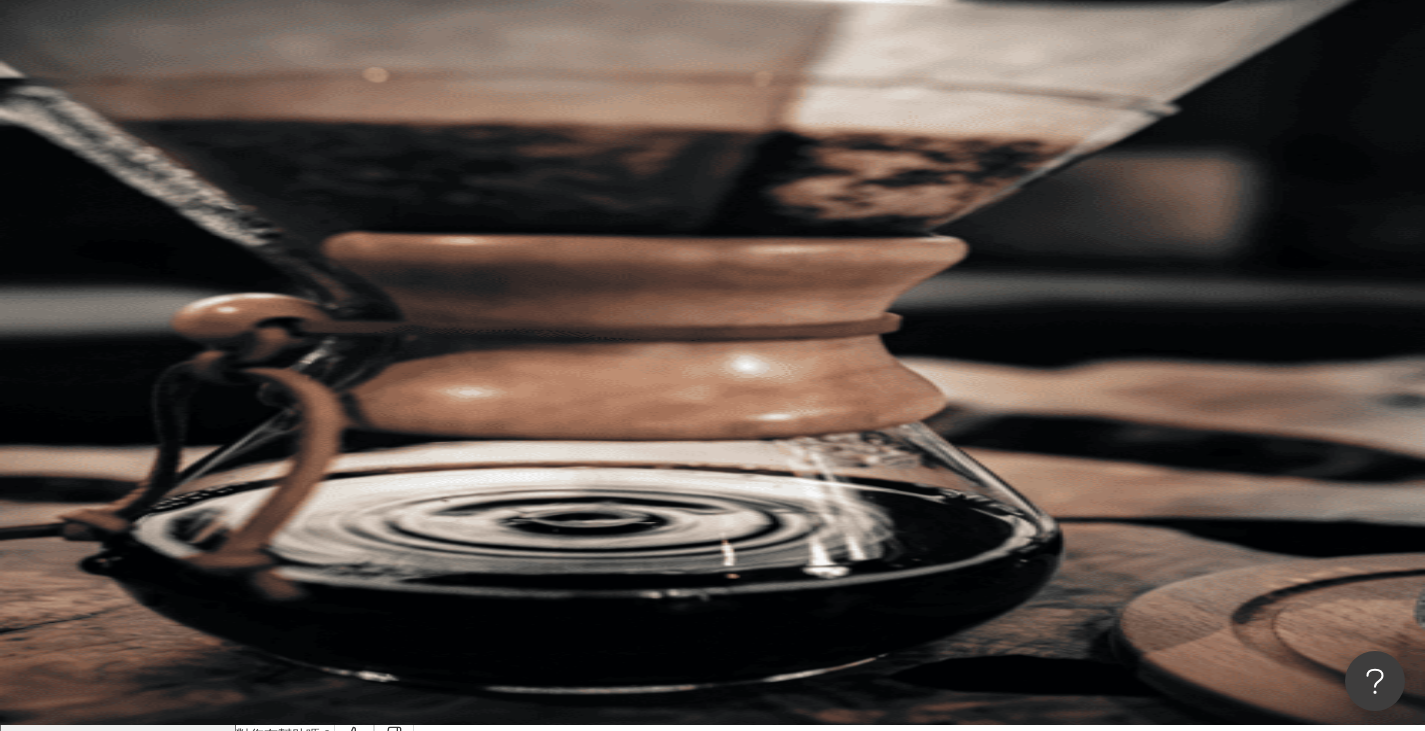 scroll, scrollTop: 0, scrollLeft: 0, axis: both 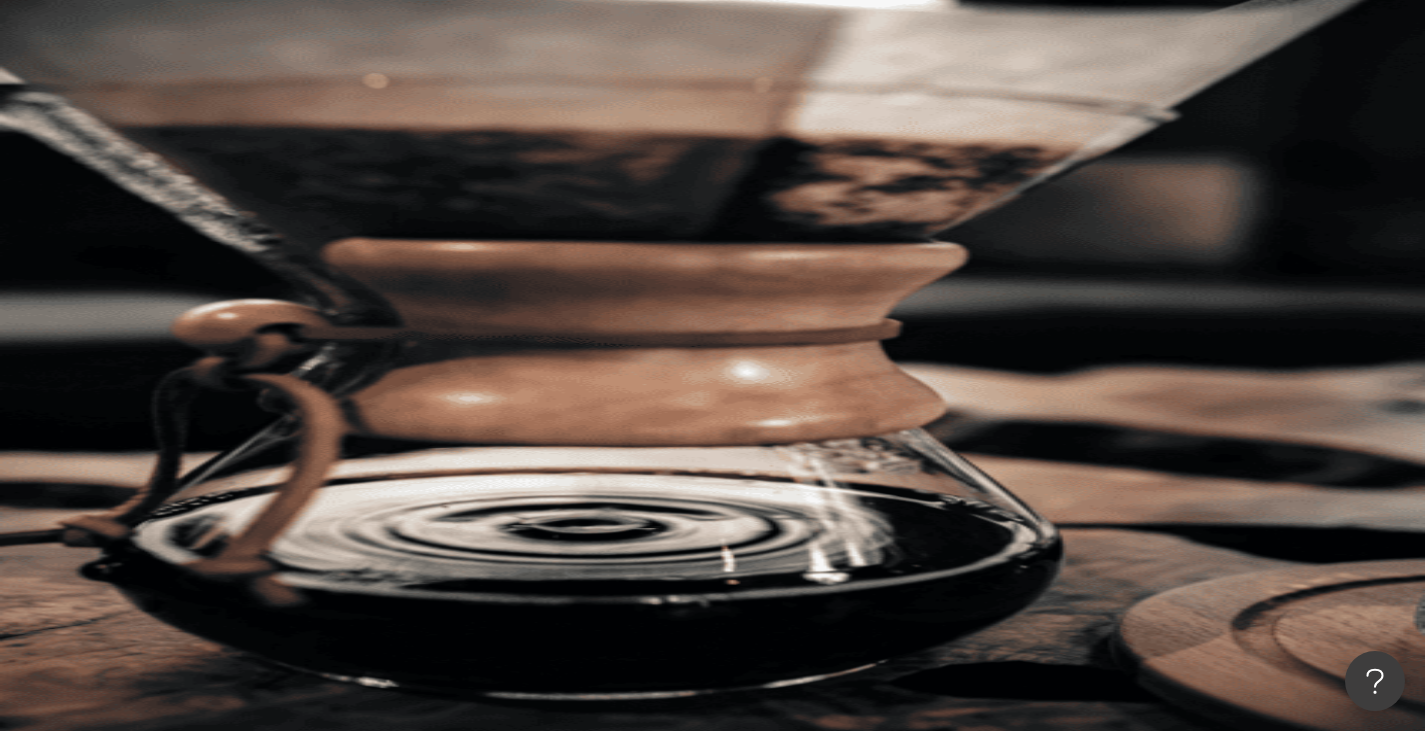 click on "申請試用" at bounding box center [307, 654] 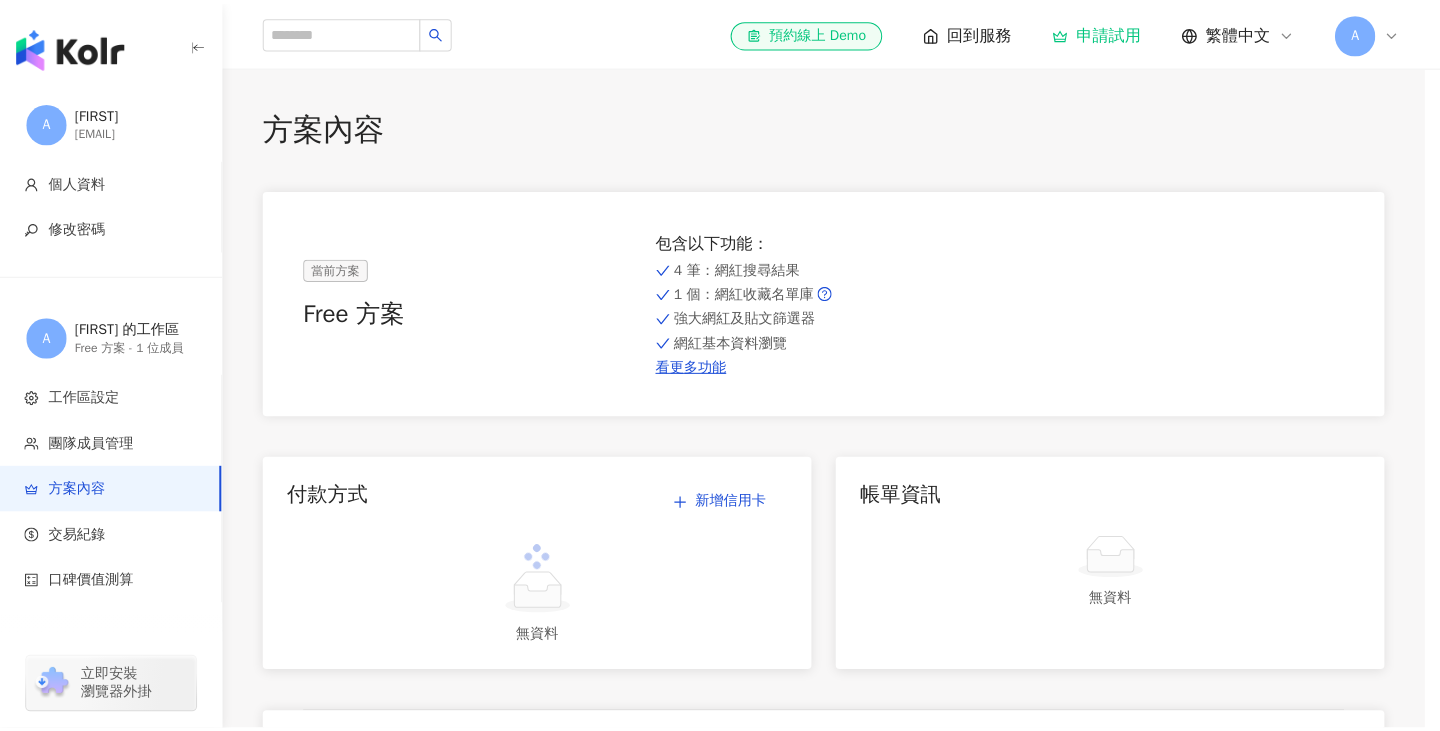 scroll, scrollTop: 0, scrollLeft: 0, axis: both 